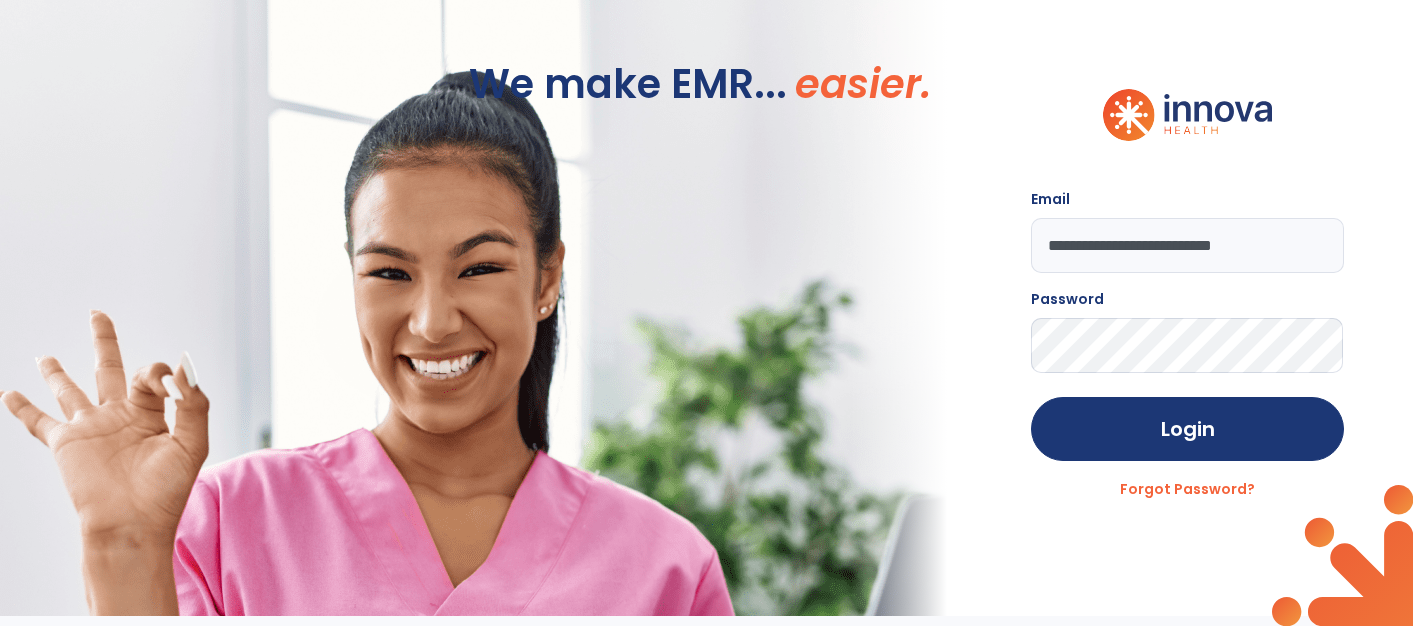 scroll, scrollTop: 0, scrollLeft: 0, axis: both 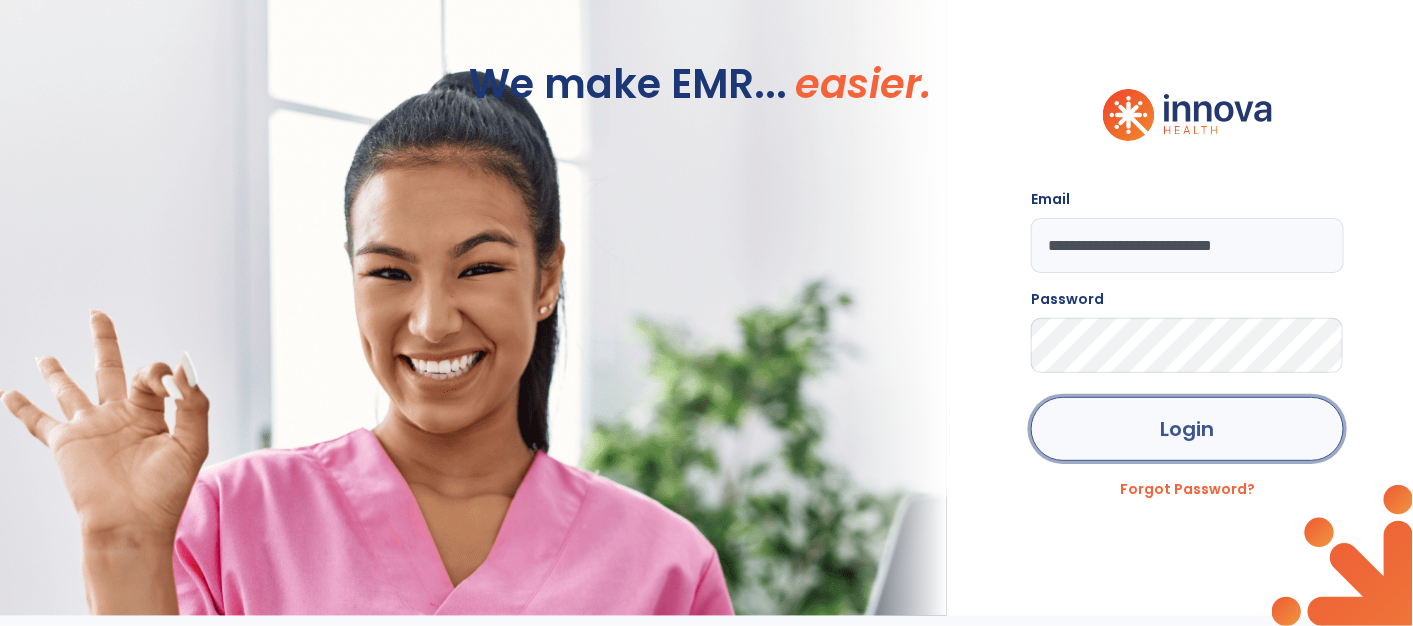 click on "Login" 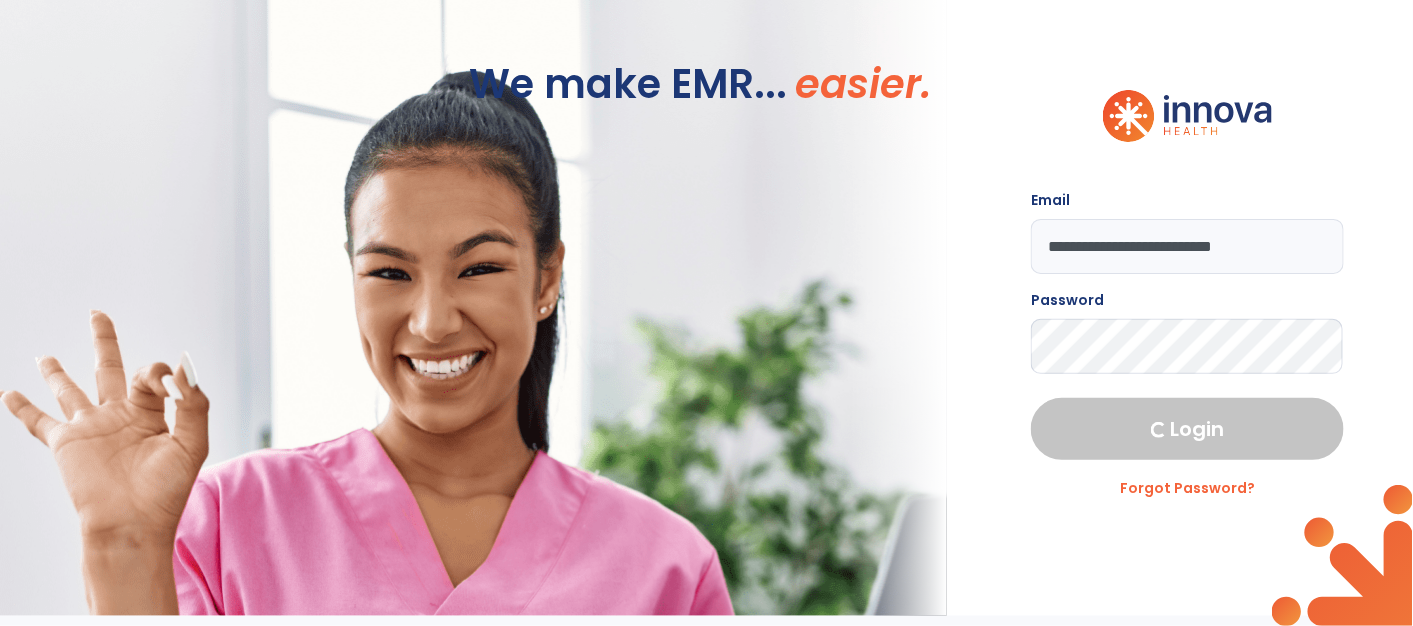 select on "****" 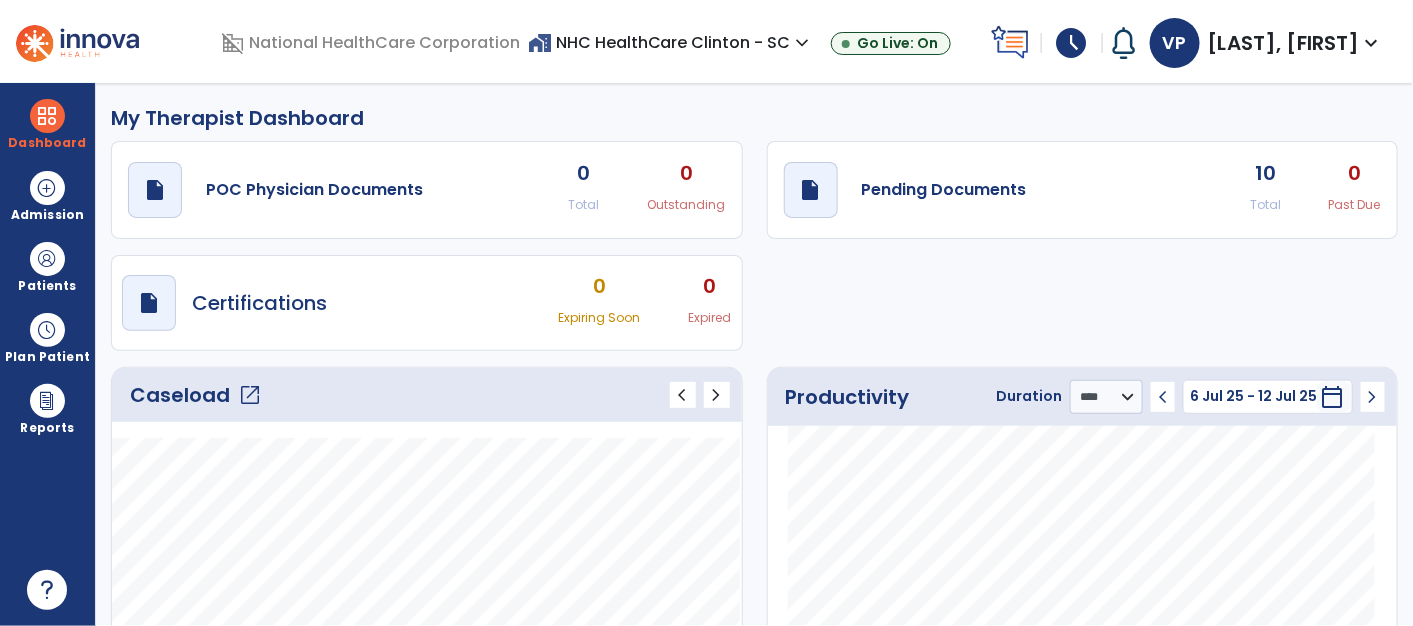 click on "open_in_new" 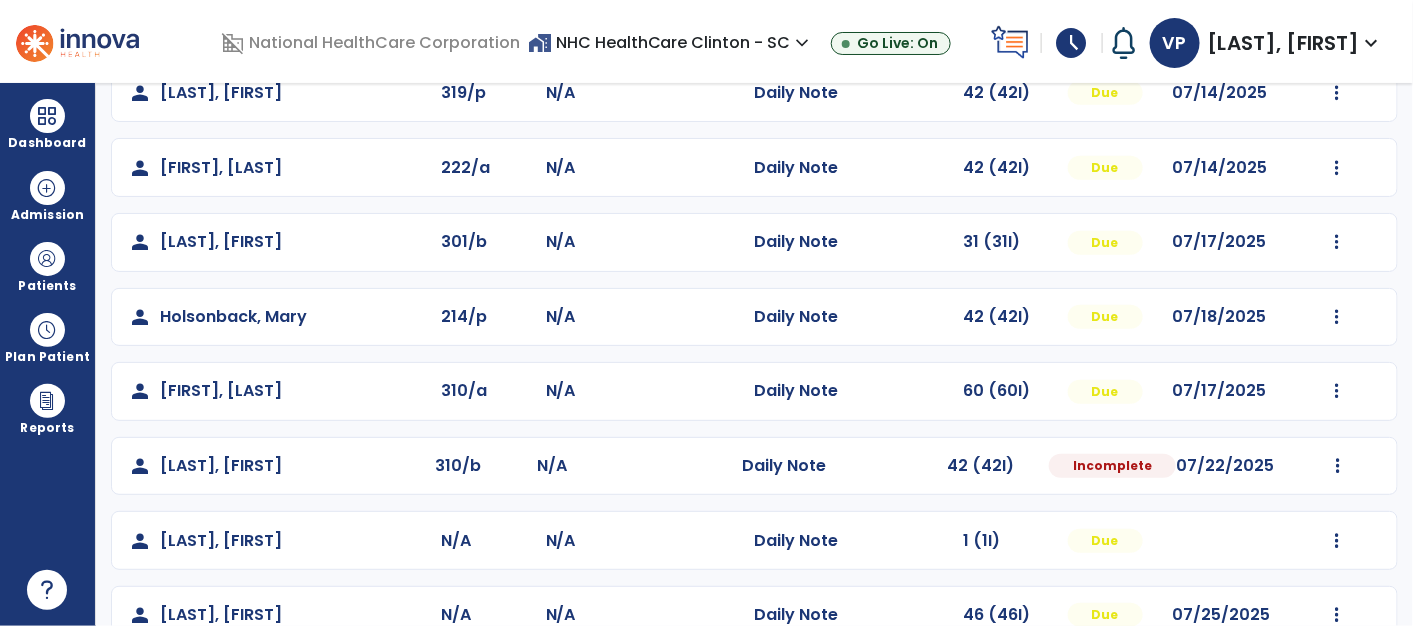 scroll, scrollTop: 451, scrollLeft: 0, axis: vertical 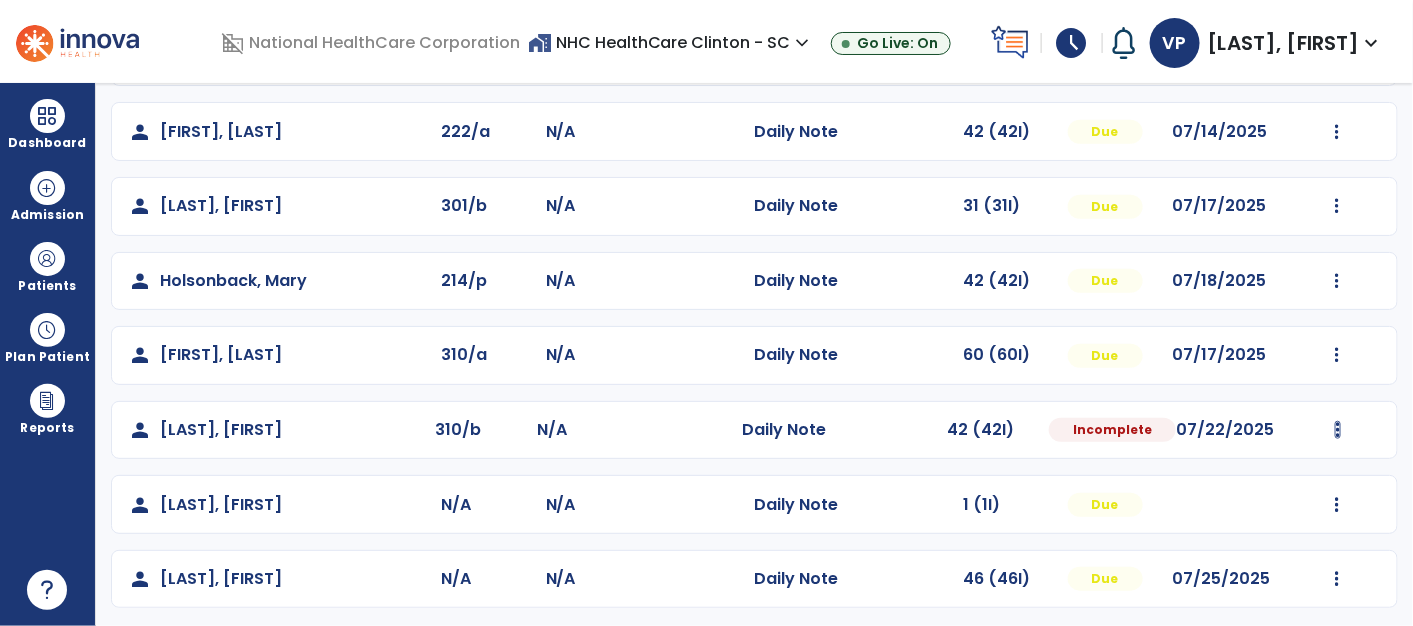 click at bounding box center (1337, -92) 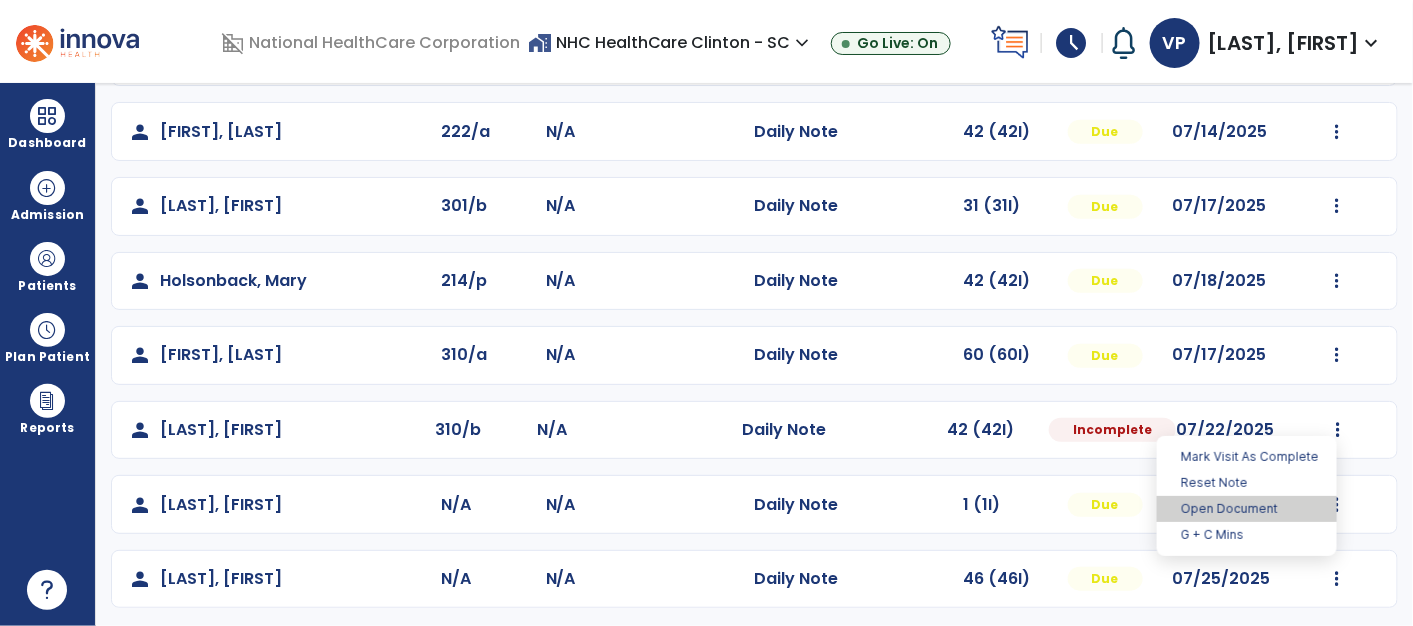 click on "Open Document" at bounding box center (1247, 509) 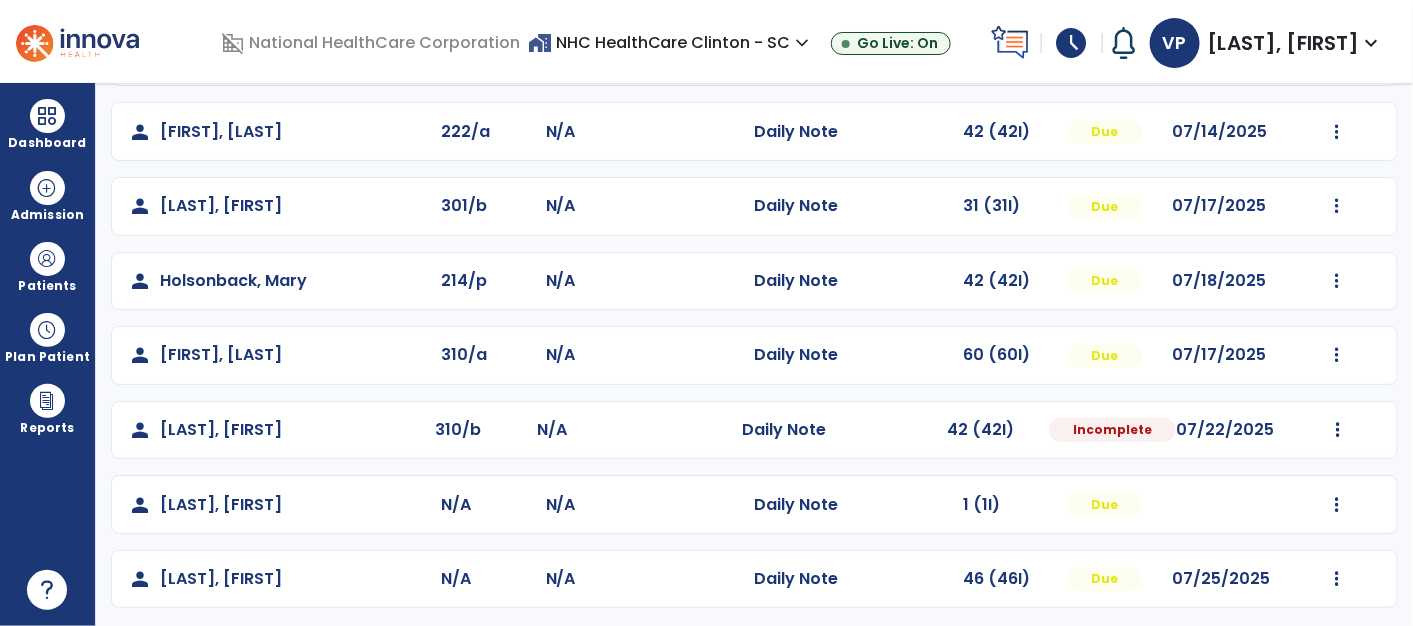 select on "*" 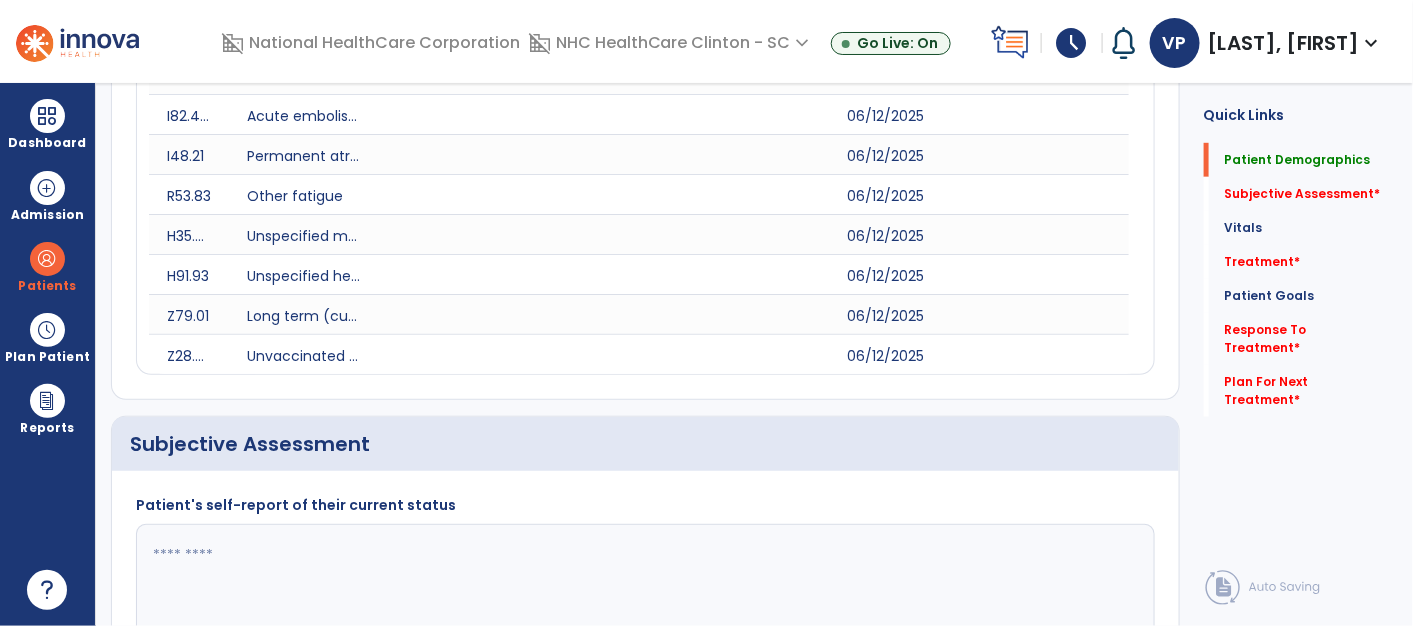 scroll, scrollTop: 0, scrollLeft: 0, axis: both 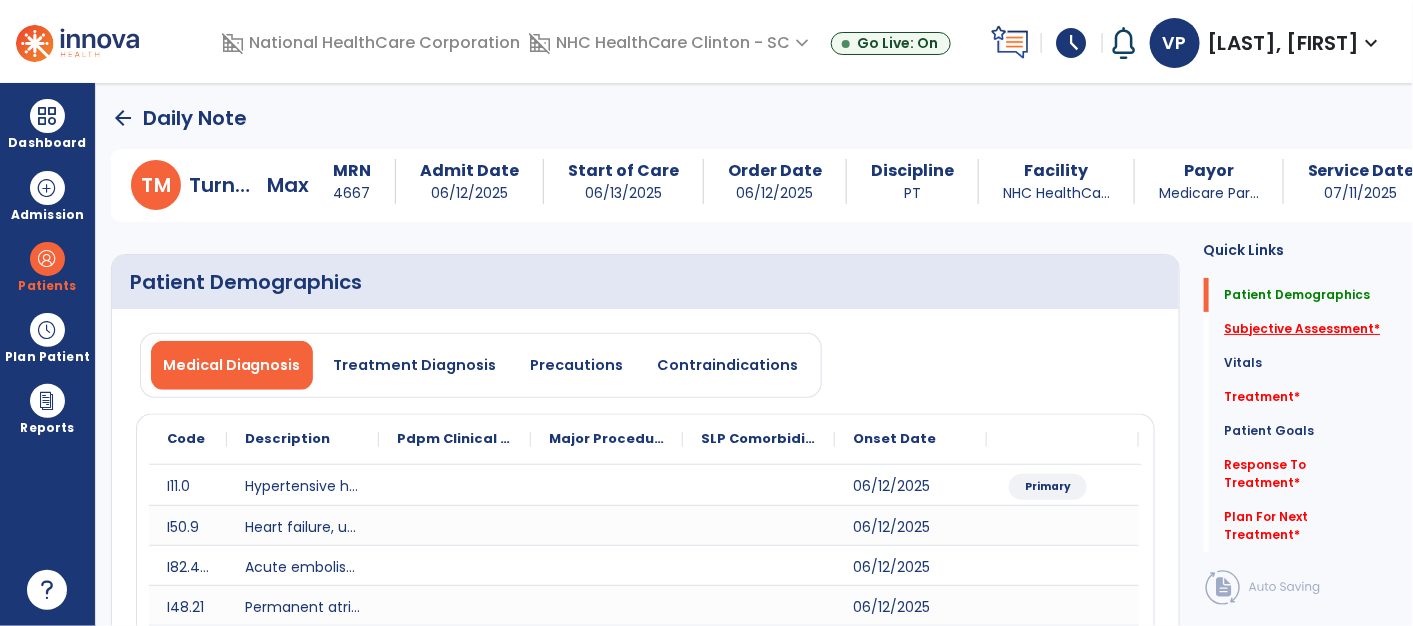 click on "Subjective Assessment   *" 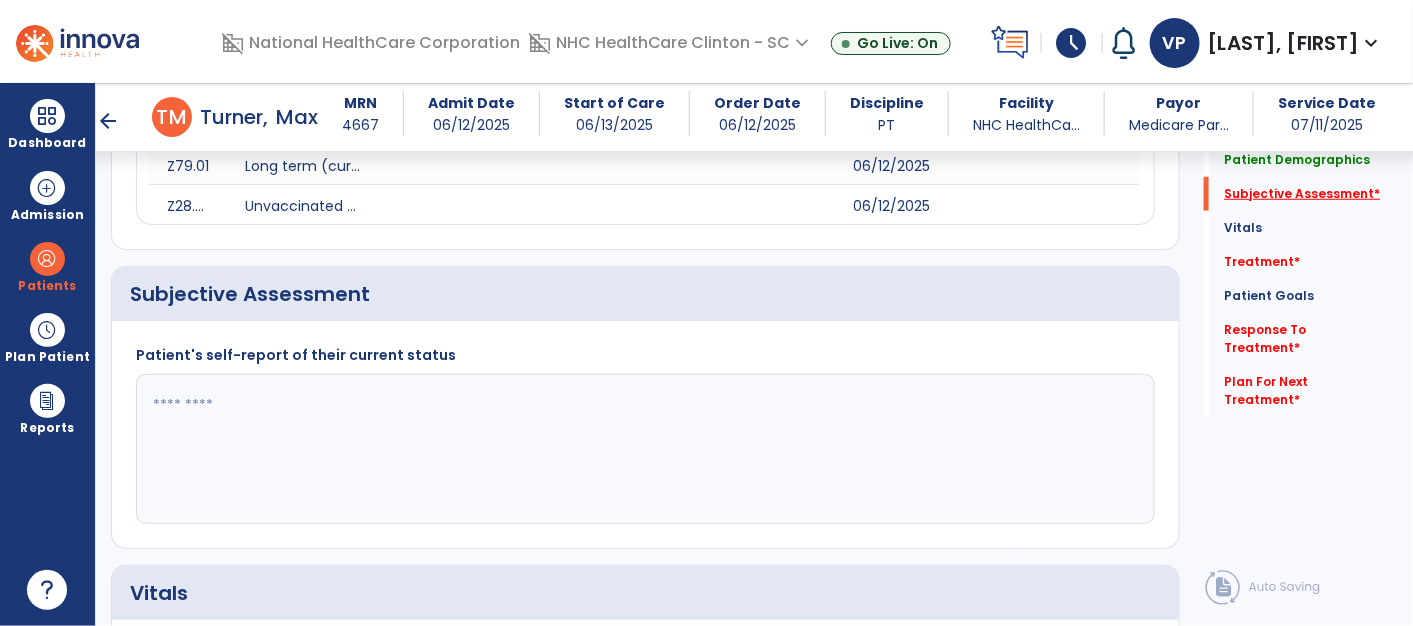 scroll, scrollTop: 651, scrollLeft: 0, axis: vertical 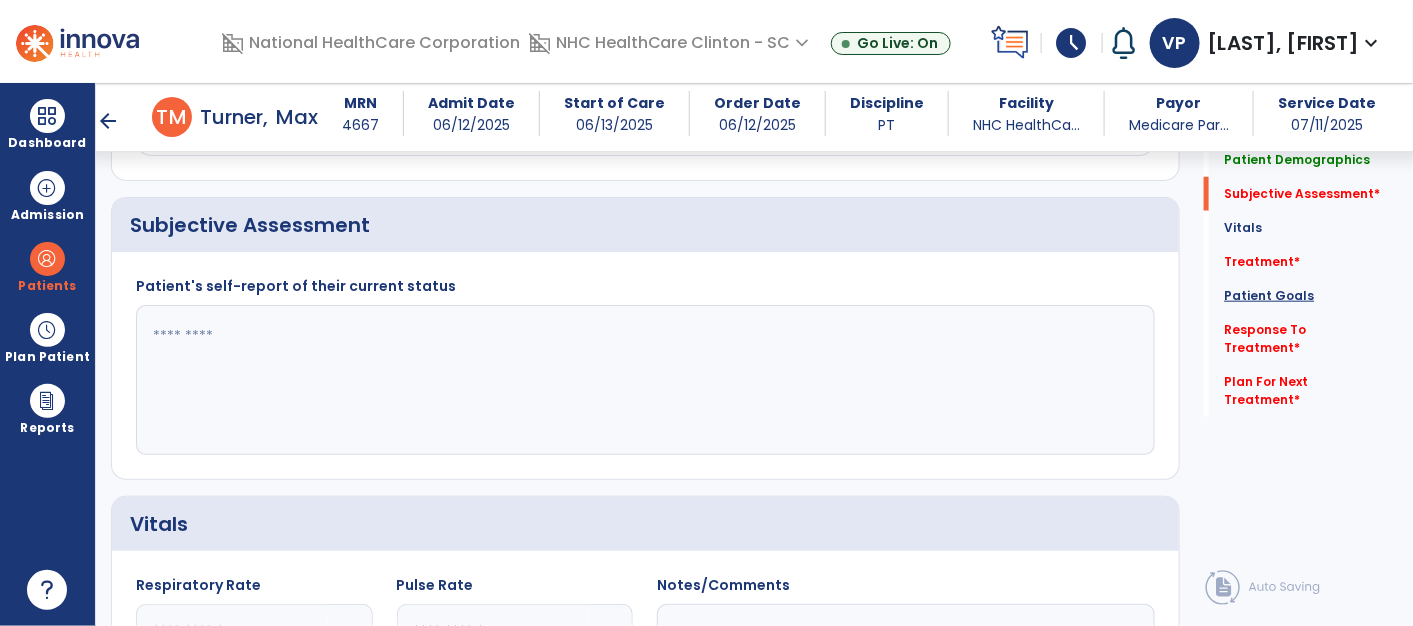 click on "Patient Goals" 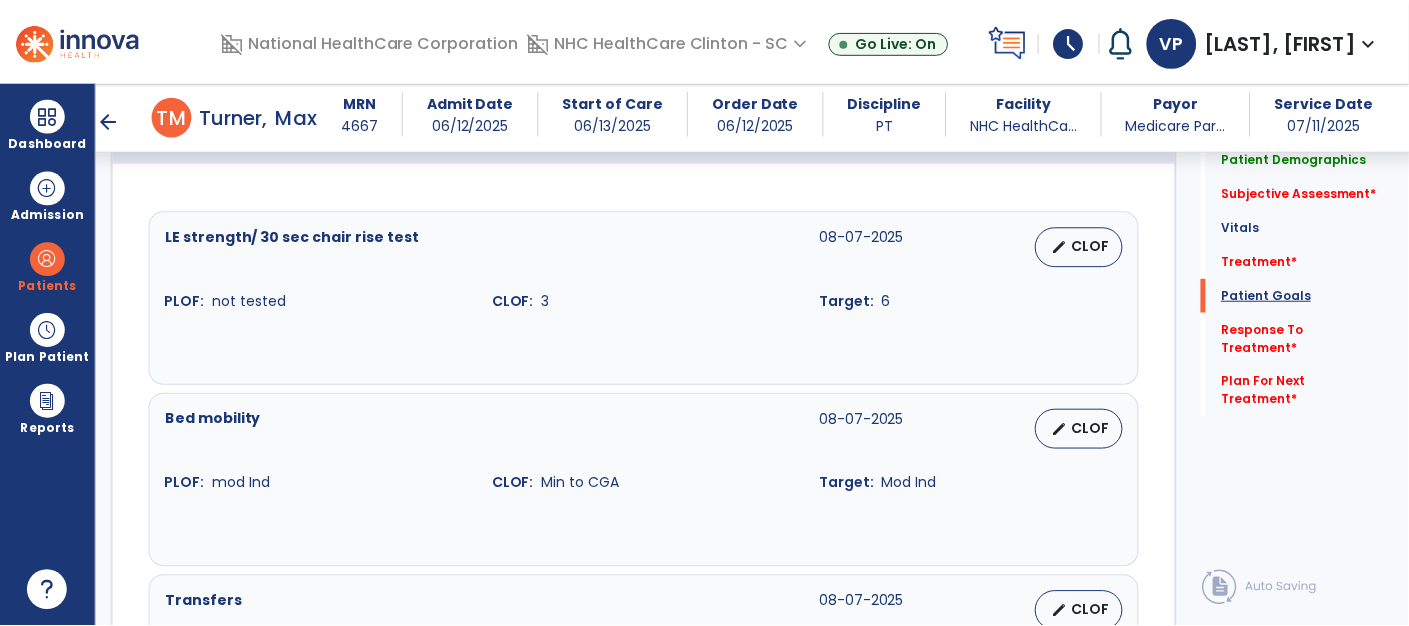 scroll, scrollTop: 1743, scrollLeft: 0, axis: vertical 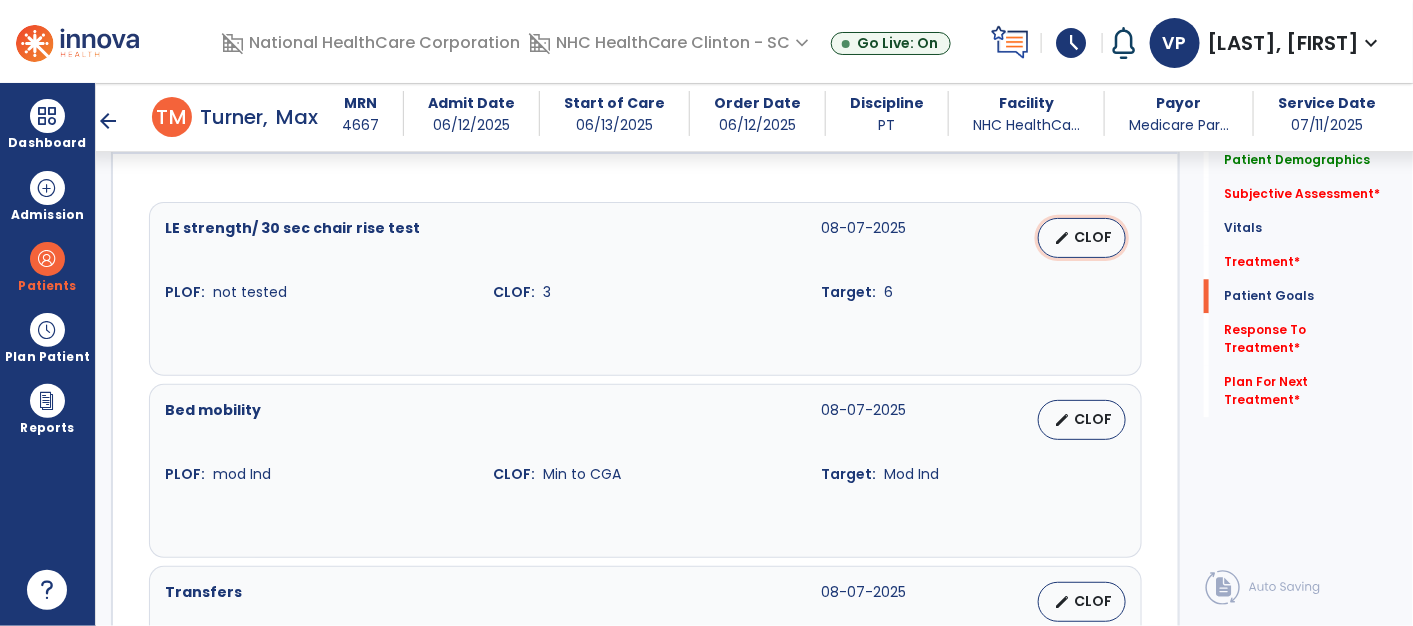 click on "edit   CLOF" at bounding box center [1082, 238] 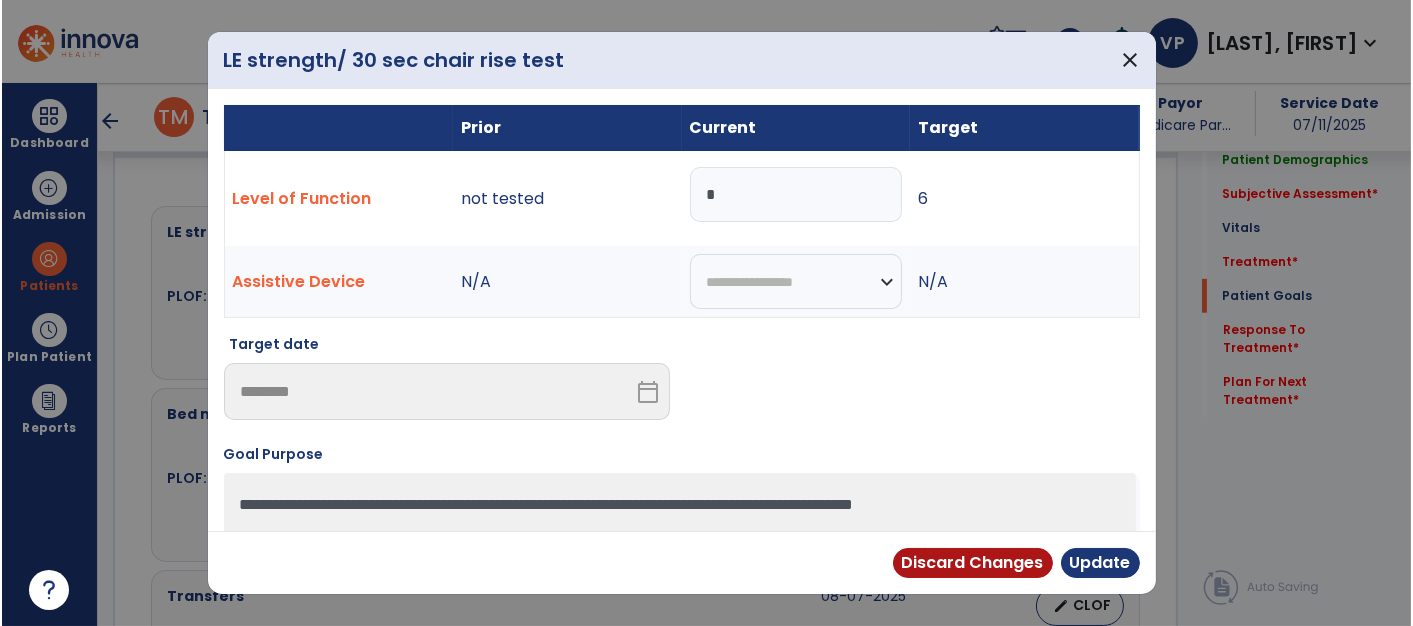 scroll, scrollTop: 1743, scrollLeft: 0, axis: vertical 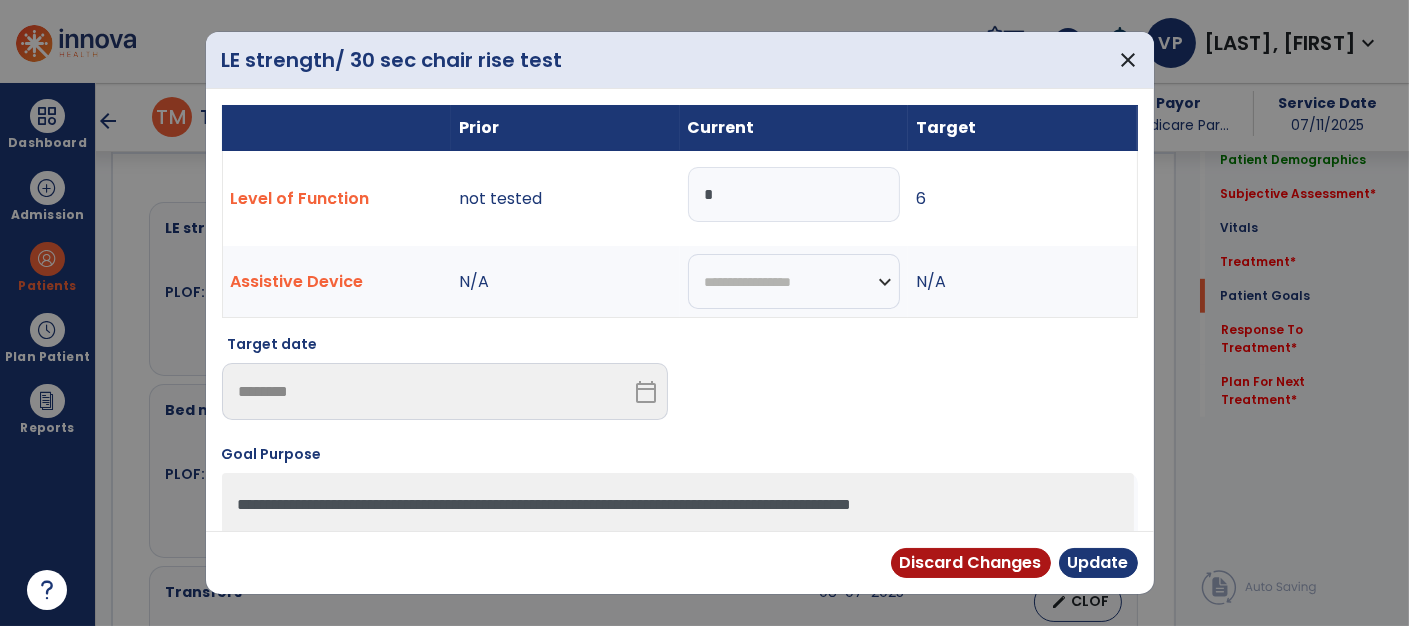click on "*" at bounding box center (794, 194) 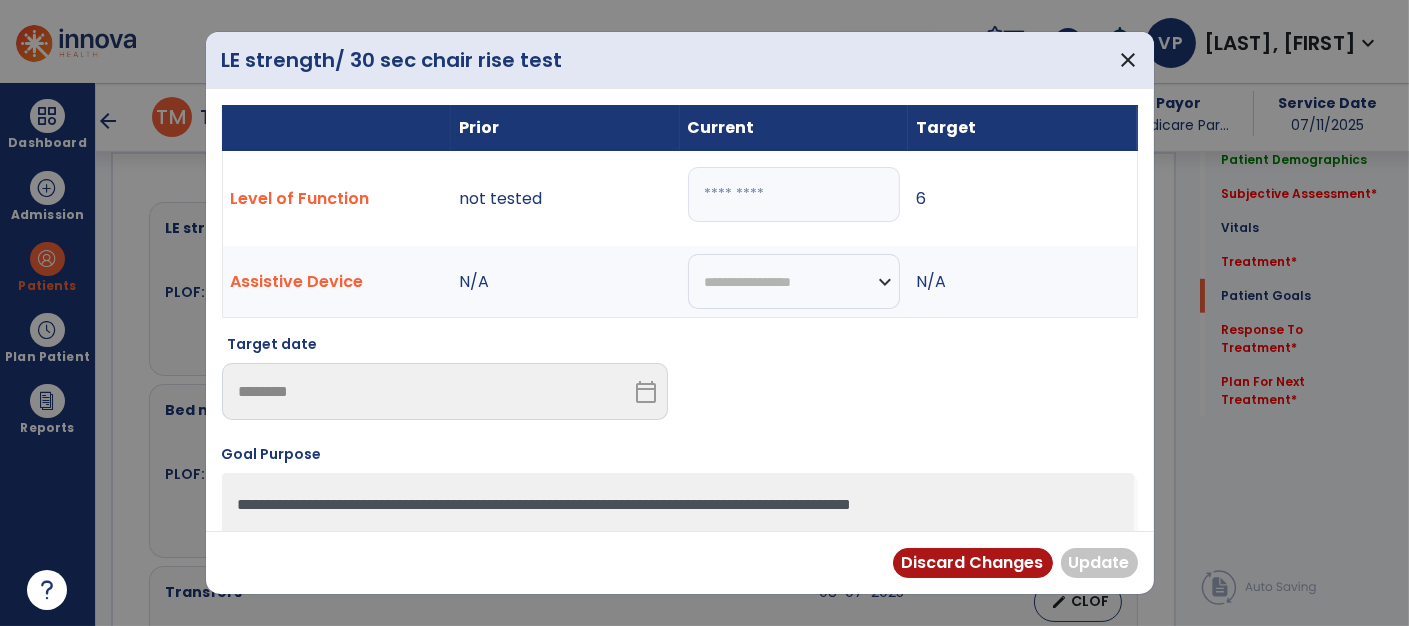 type on "*" 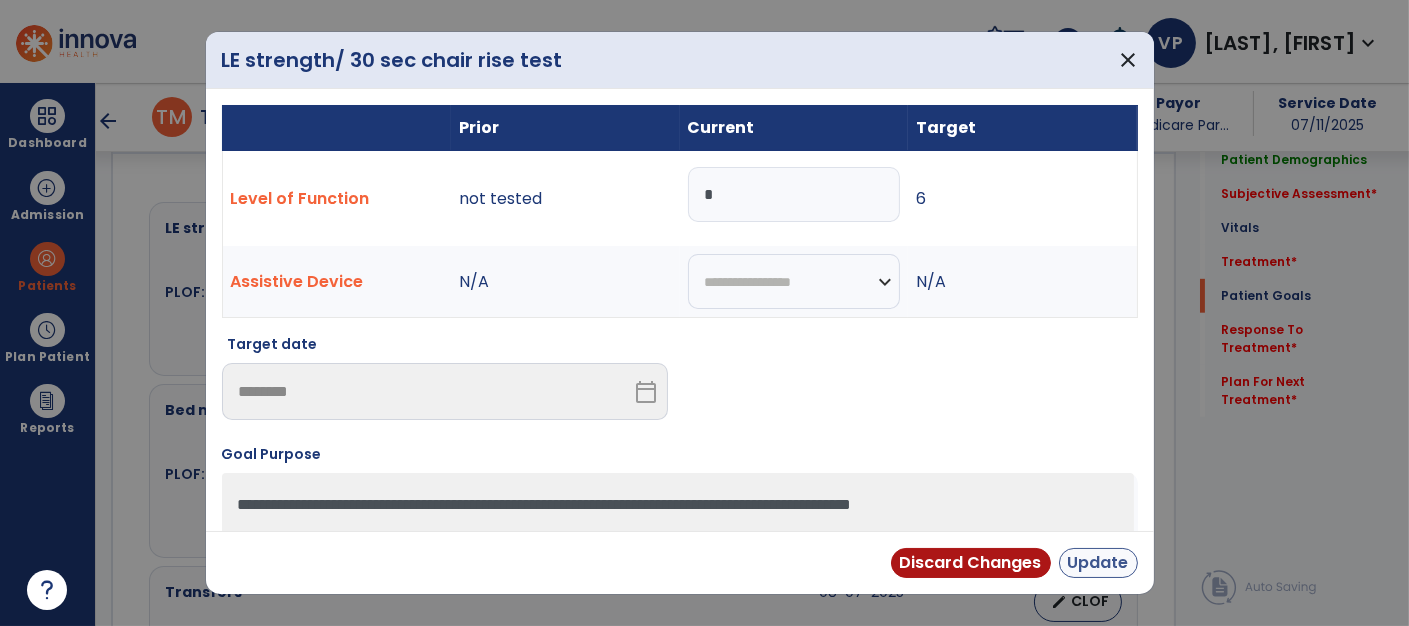 click on "Update" at bounding box center [1098, 563] 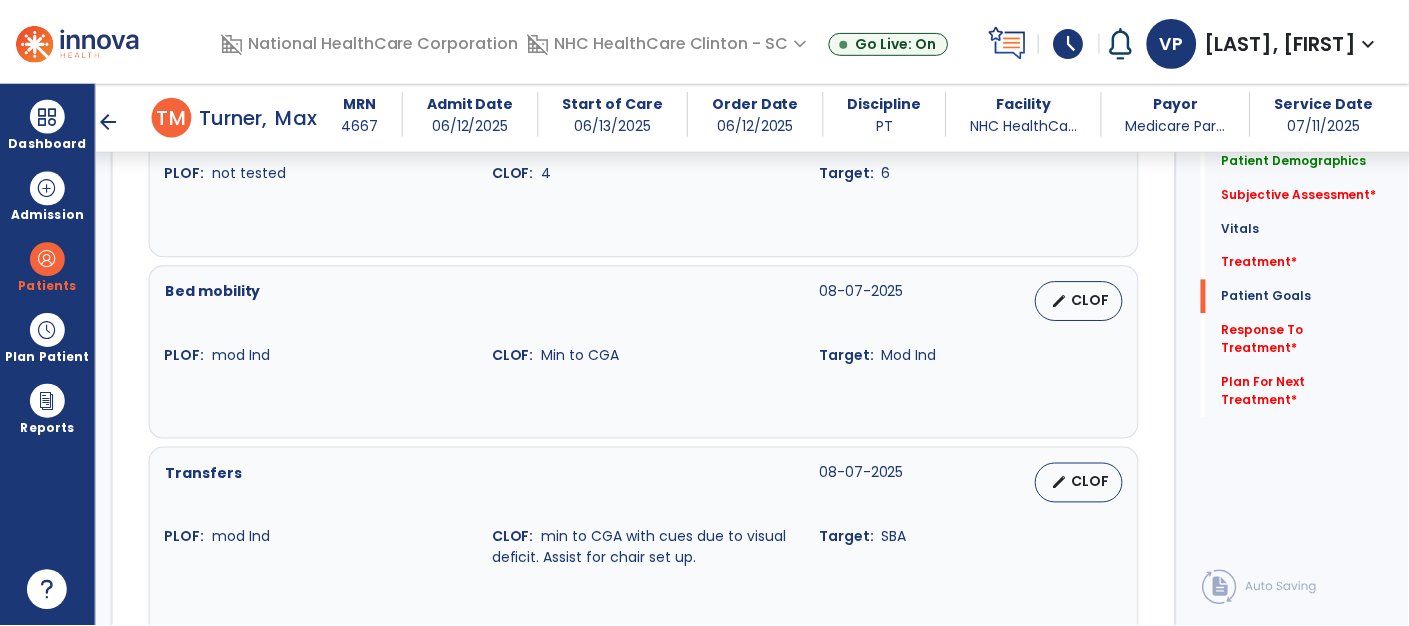 scroll, scrollTop: 1869, scrollLeft: 0, axis: vertical 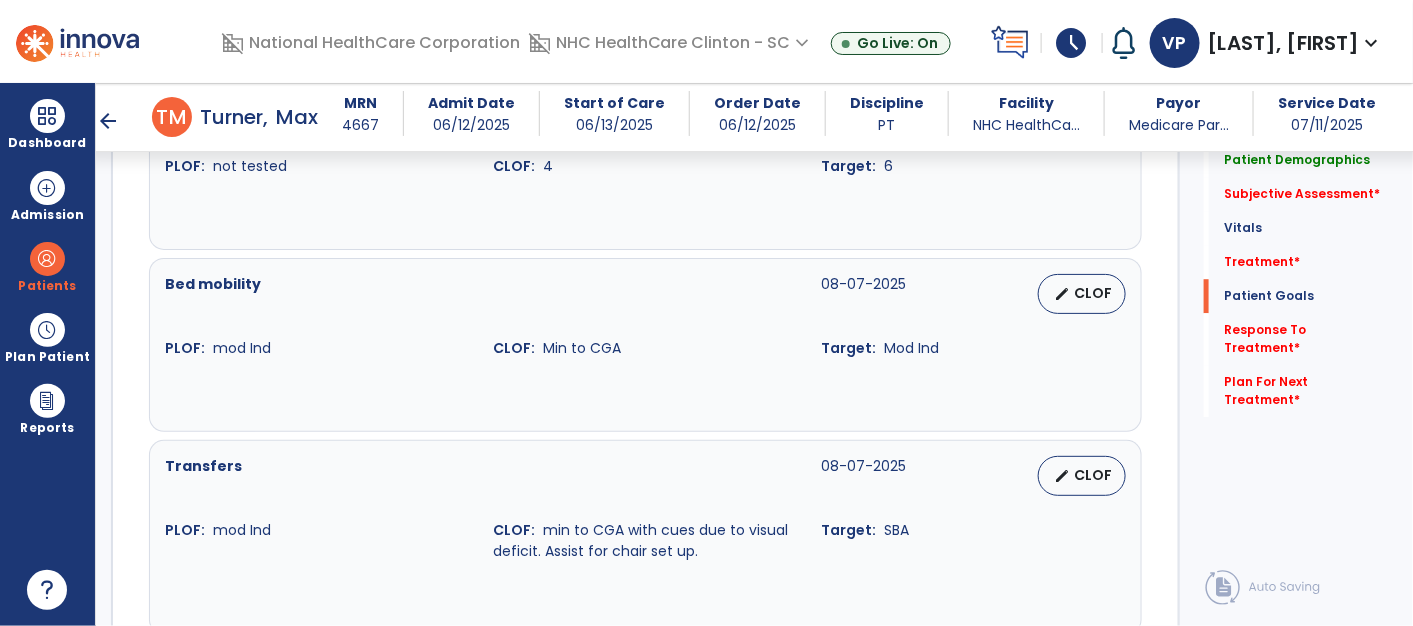 click on "CLOF" at bounding box center [1094, 293] 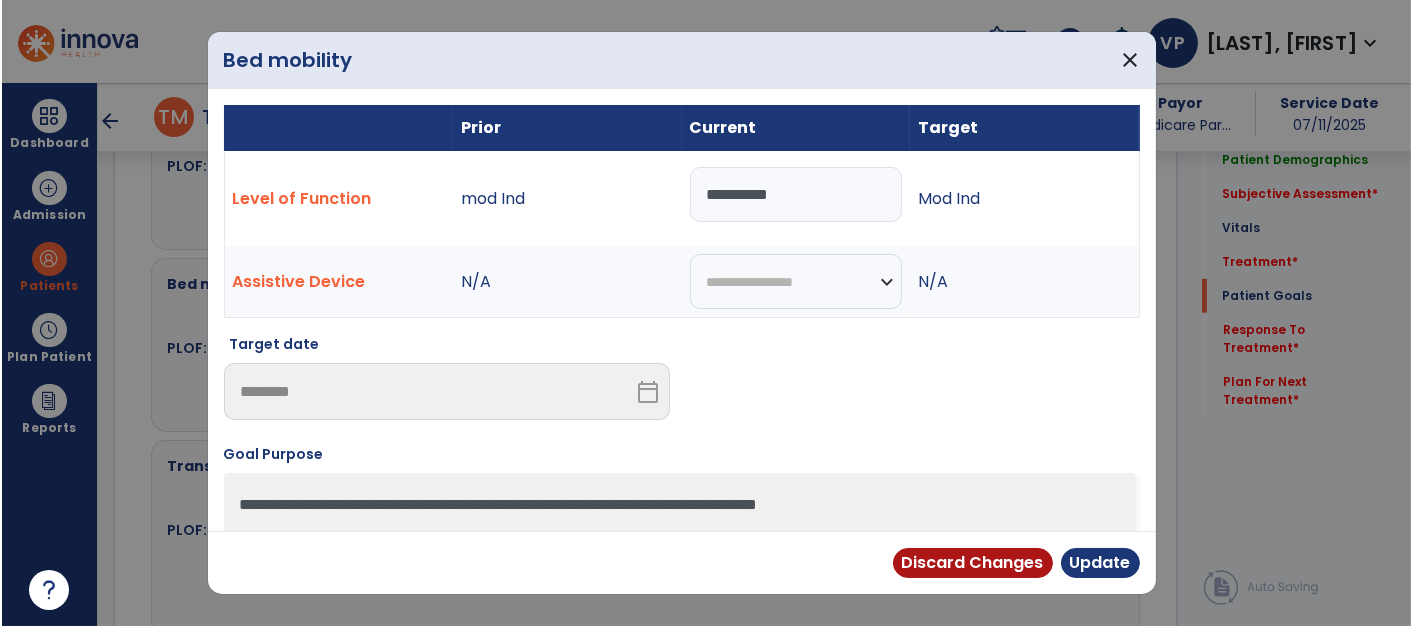 scroll, scrollTop: 1869, scrollLeft: 0, axis: vertical 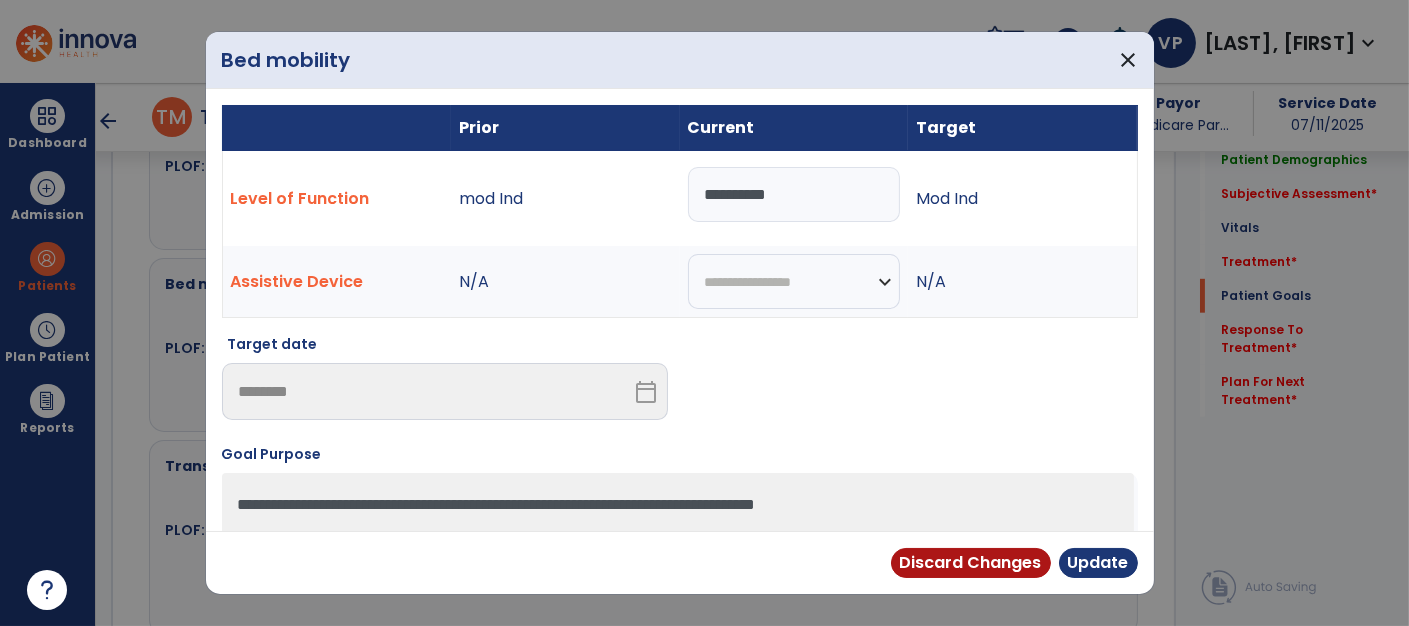 click on "**********" at bounding box center (794, 194) 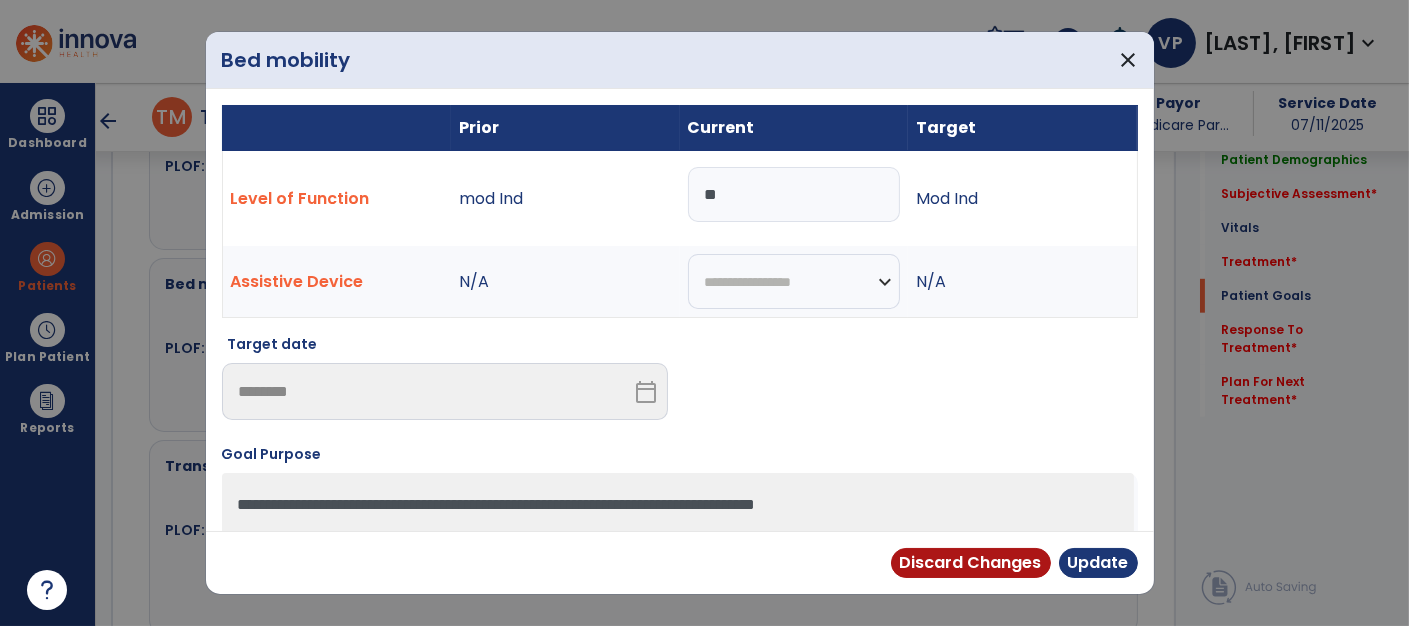 type on "*" 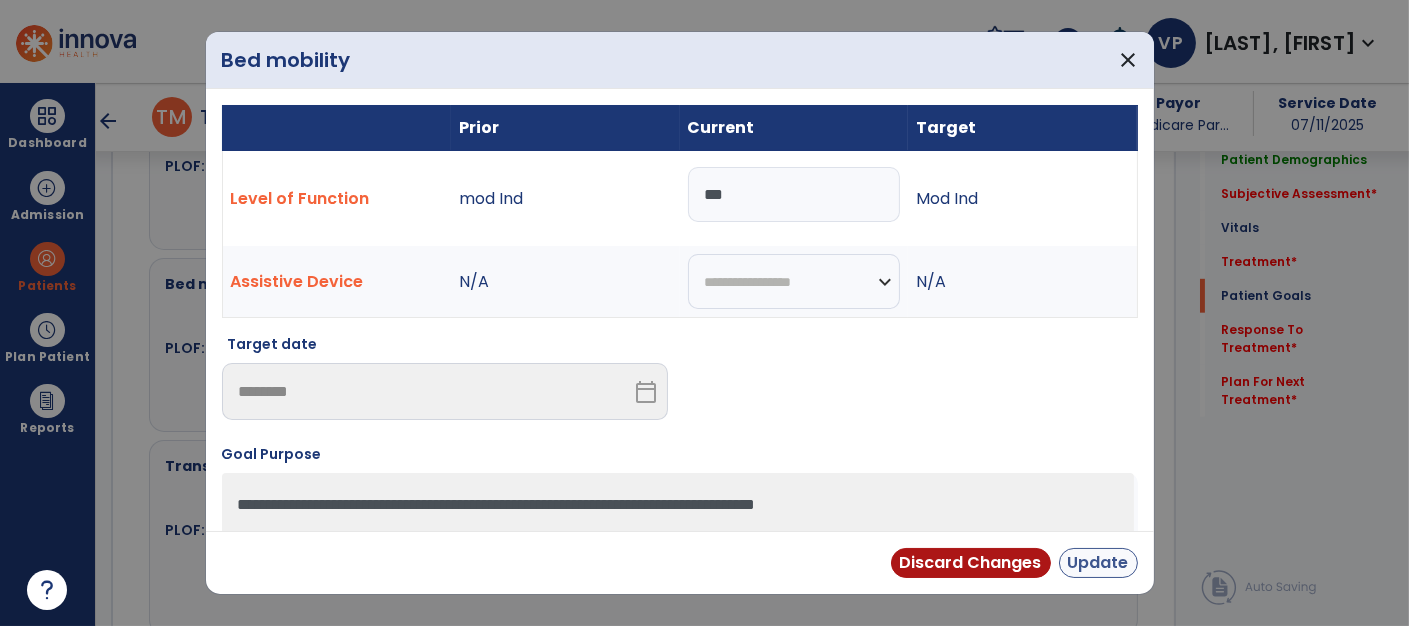 click on "Update" at bounding box center (1098, 563) 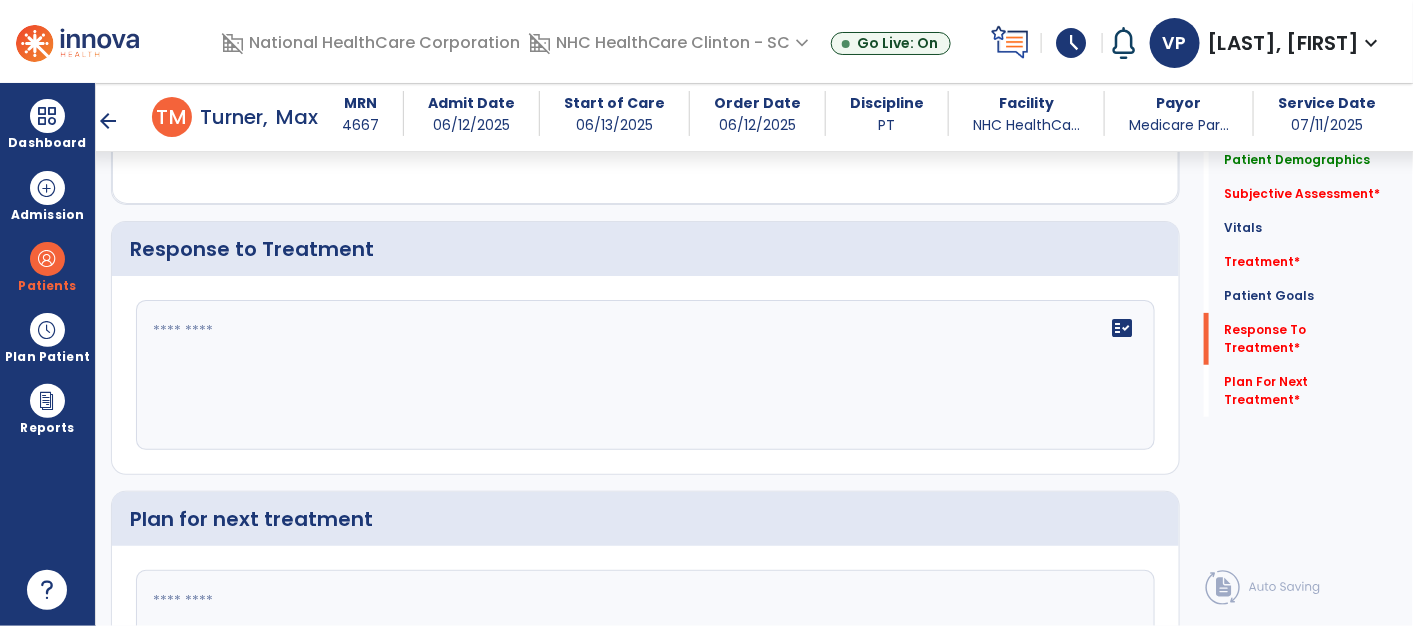 scroll, scrollTop: 2743, scrollLeft: 0, axis: vertical 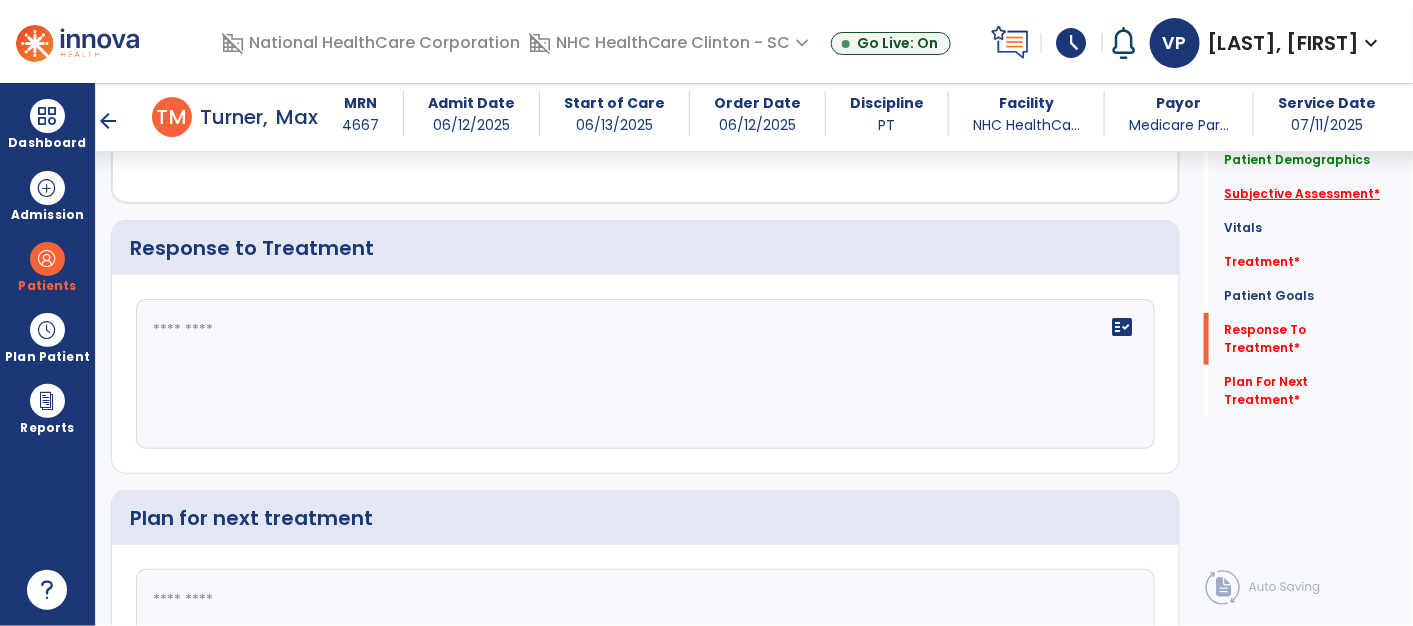 click on "Subjective Assessment   *" 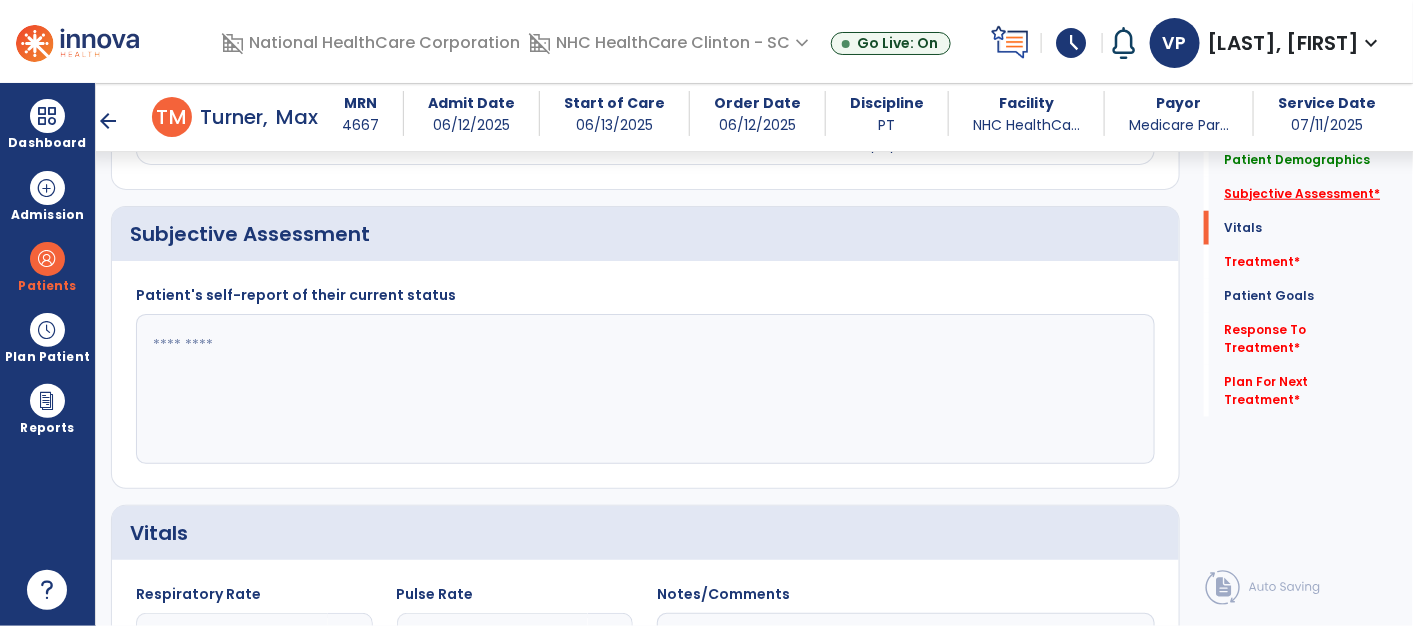 scroll, scrollTop: 632, scrollLeft: 0, axis: vertical 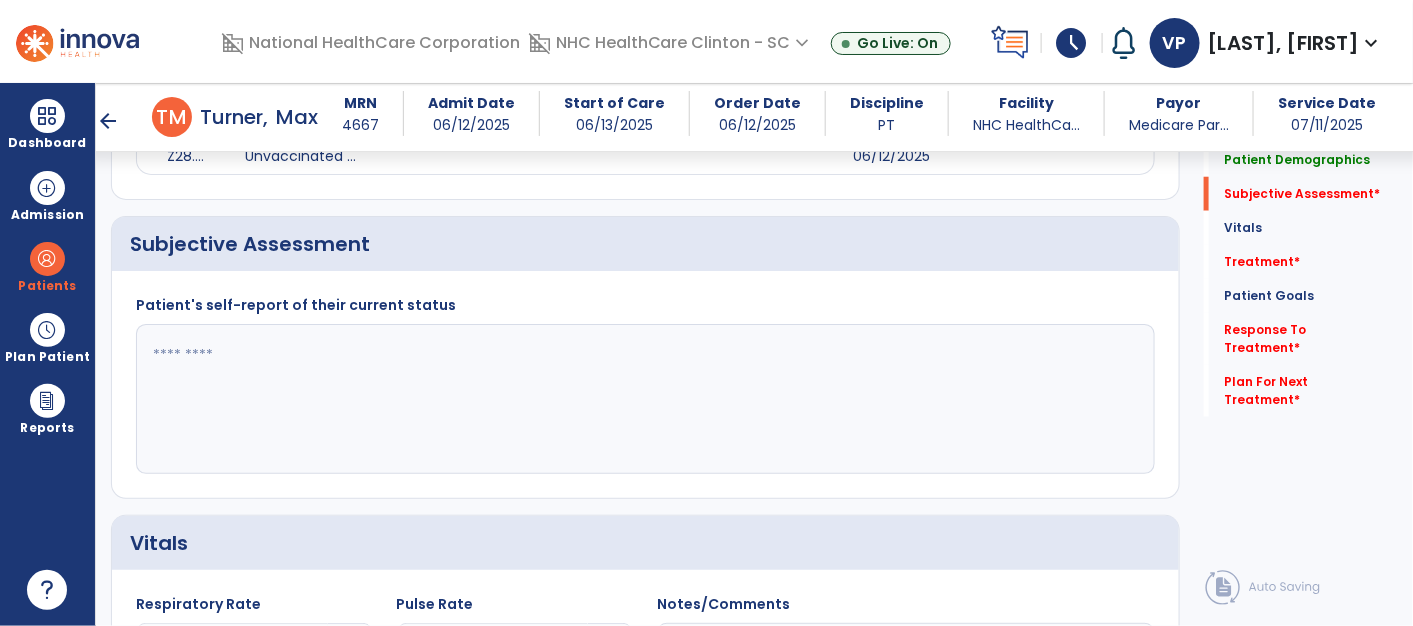 click 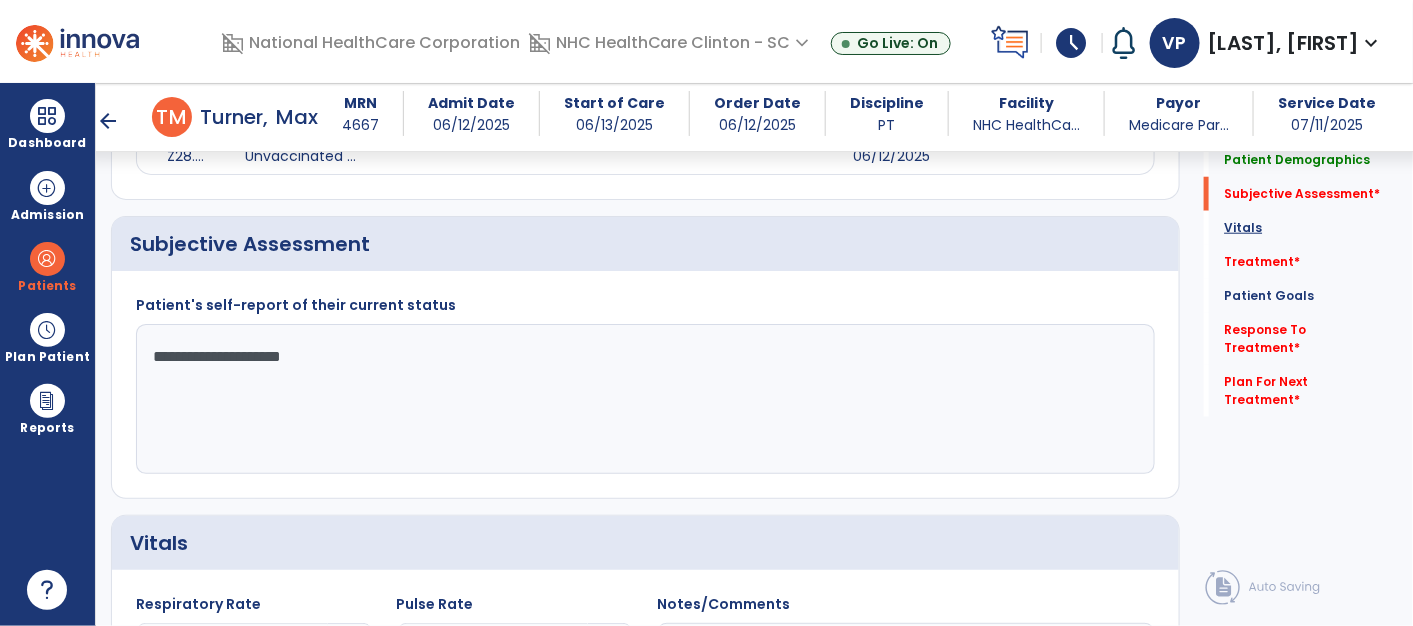 type on "**********" 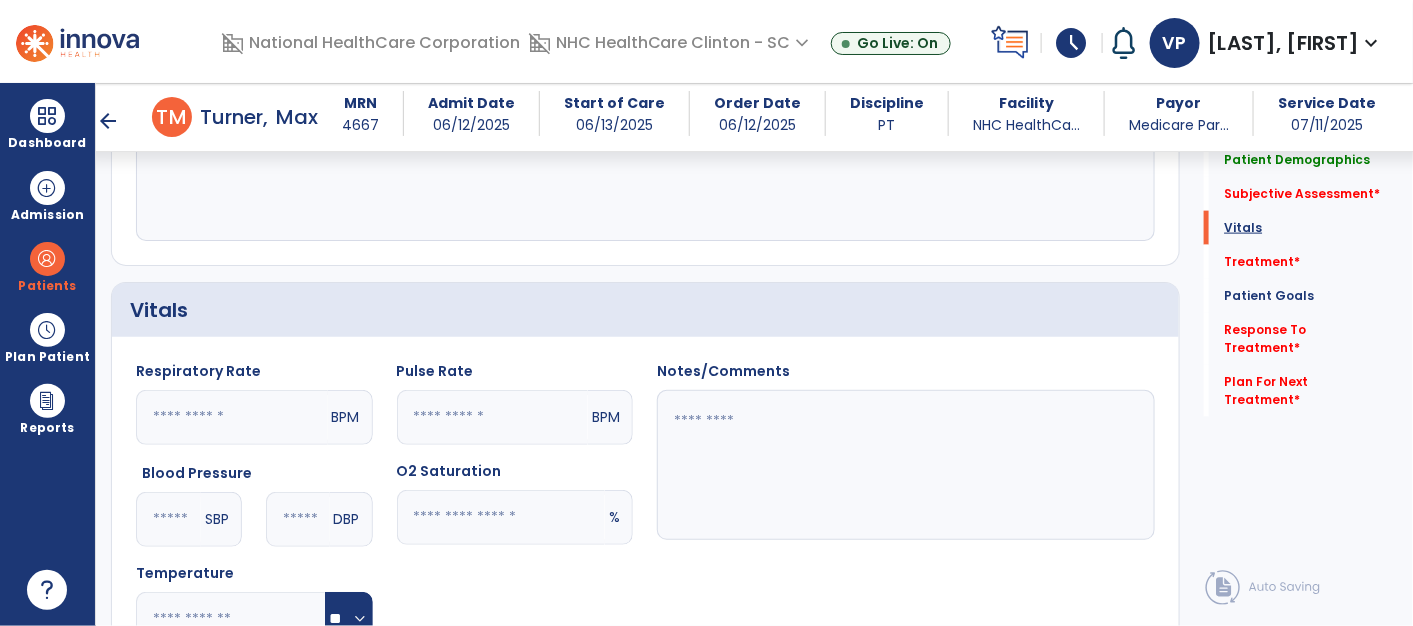 scroll, scrollTop: 993, scrollLeft: 0, axis: vertical 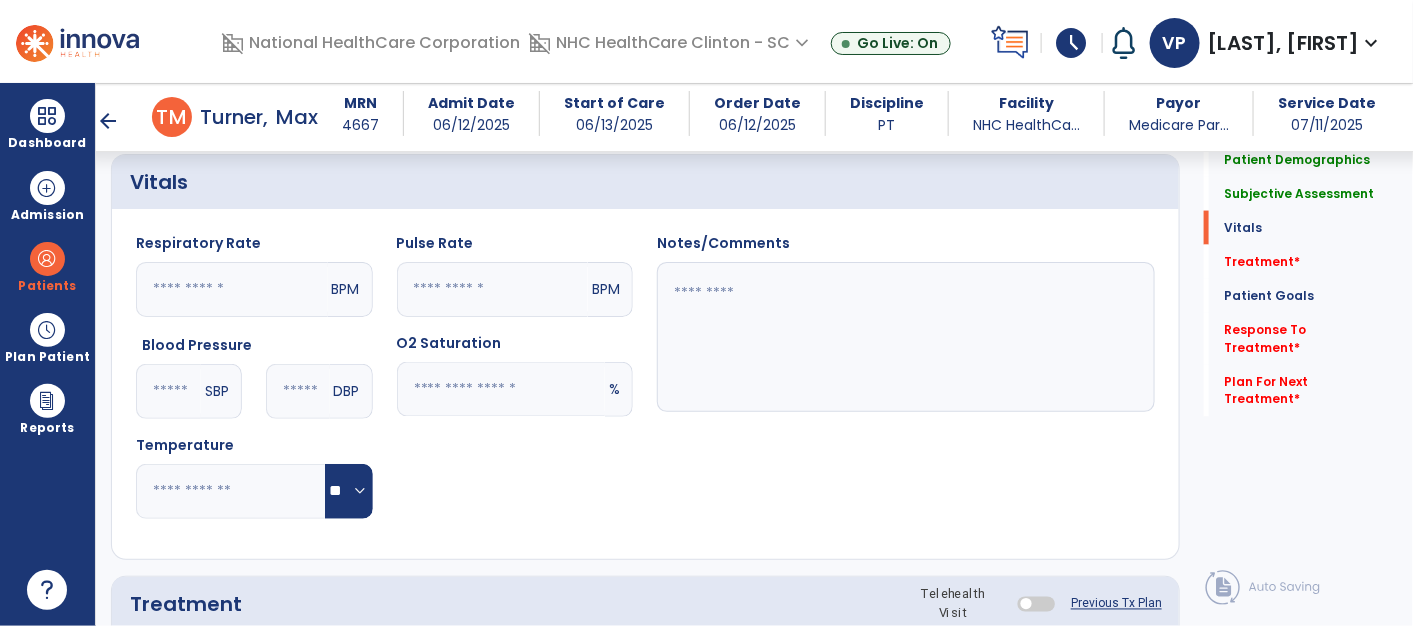 click 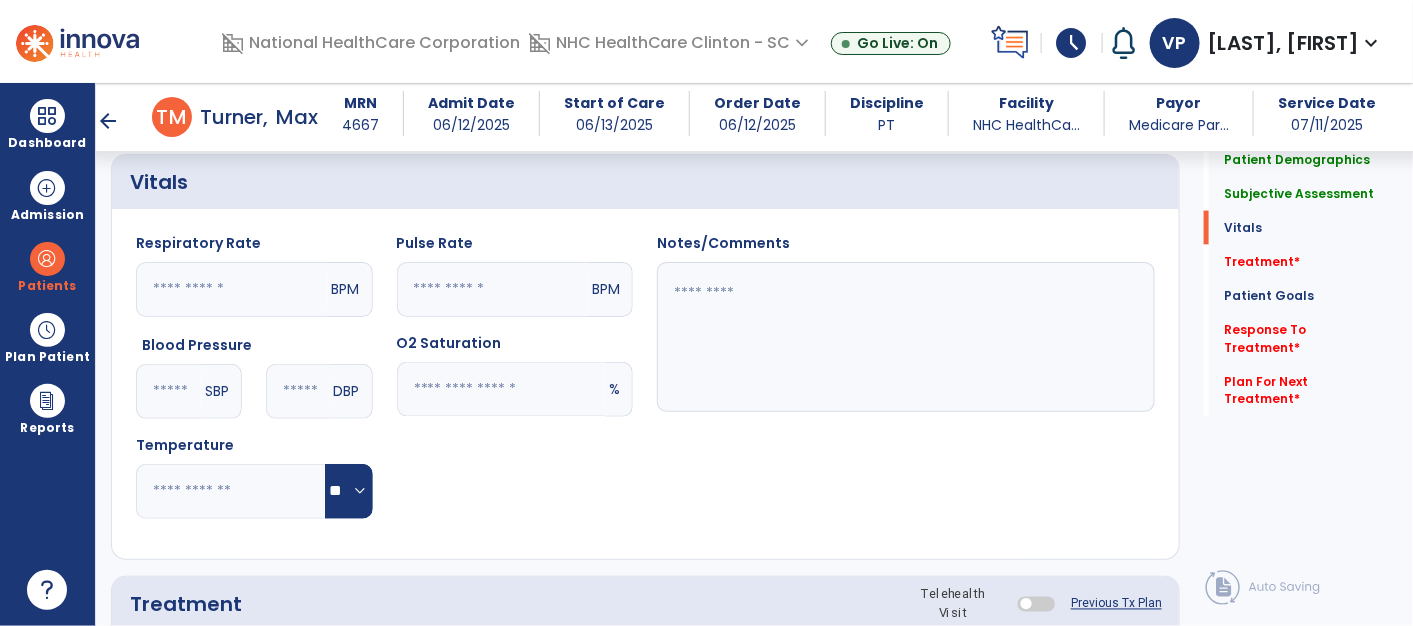 type on "**" 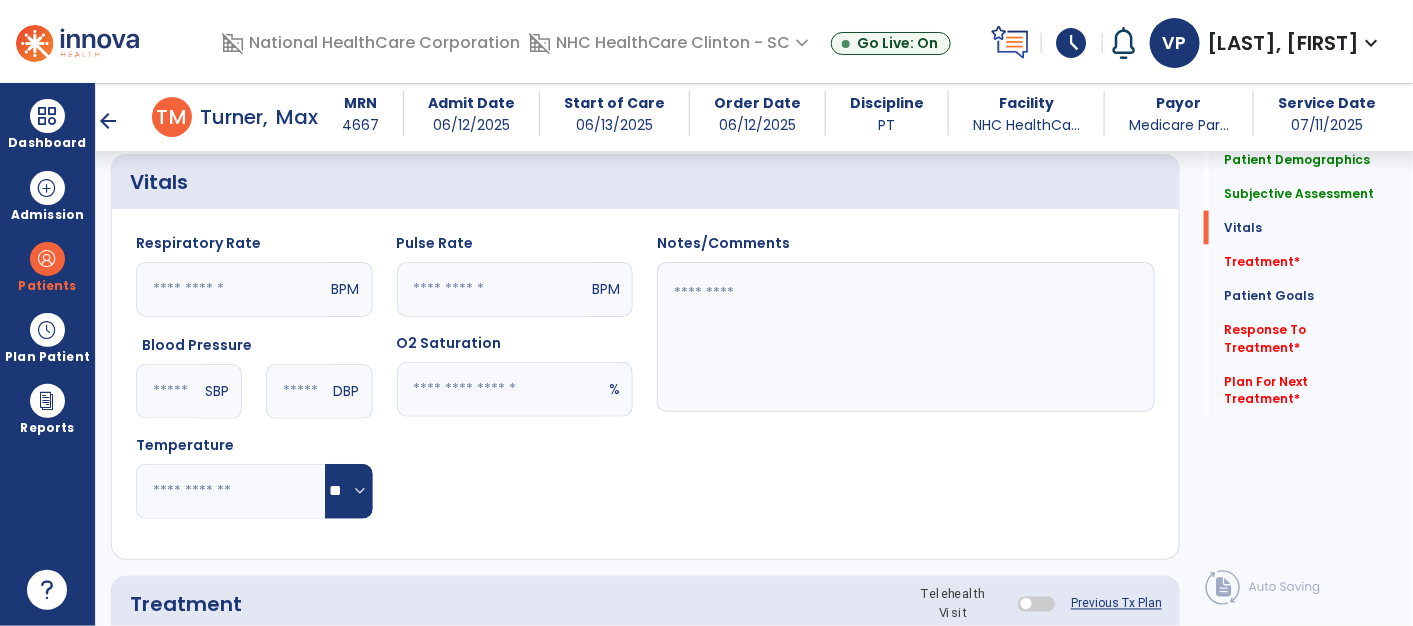 click 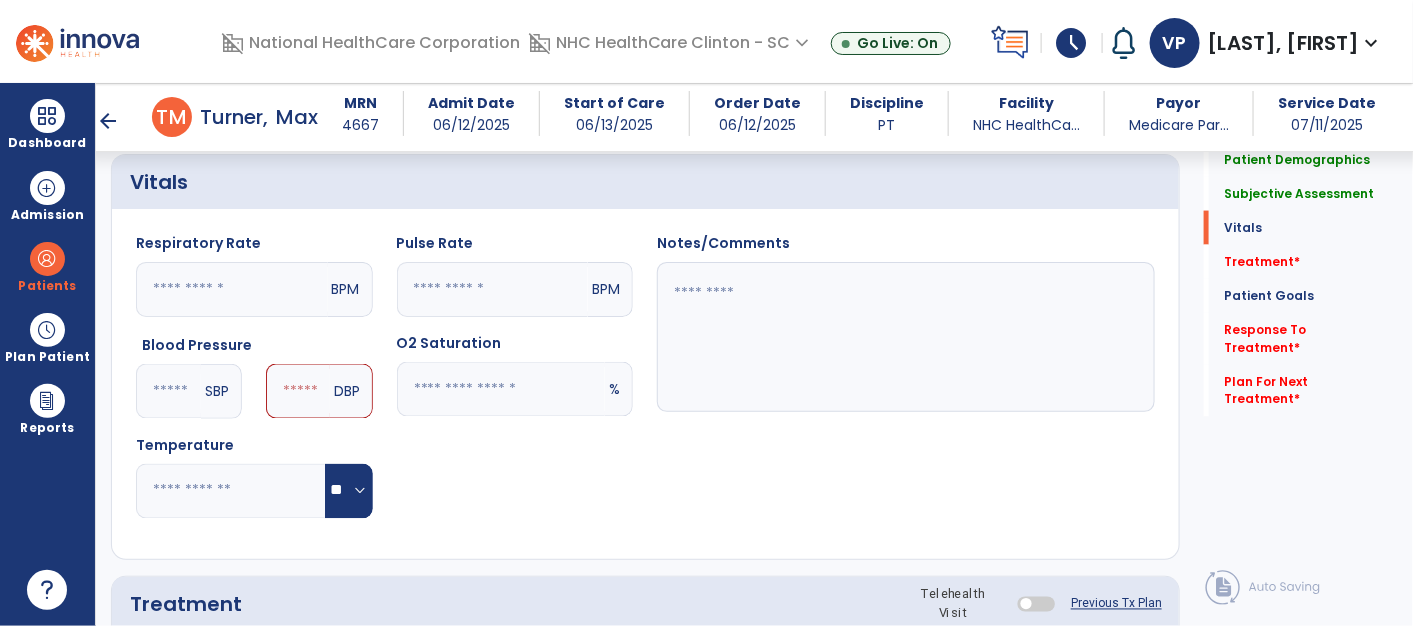 type on "***" 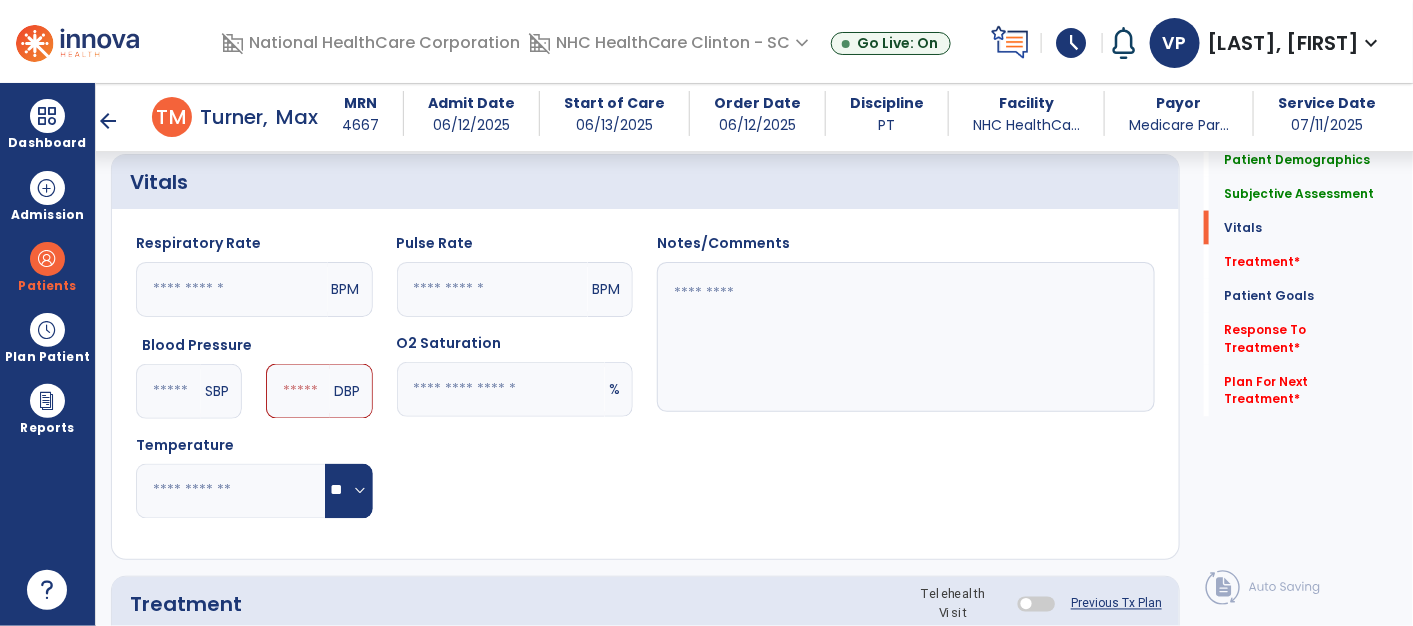 click 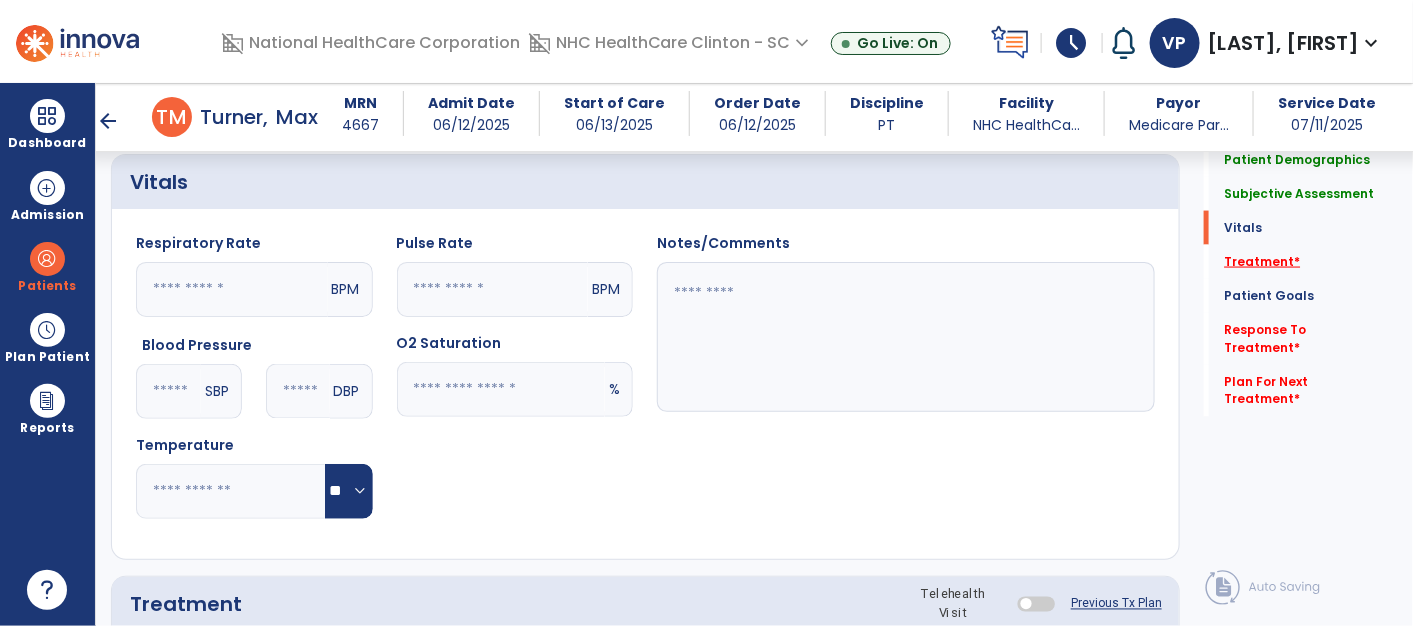 type on "**" 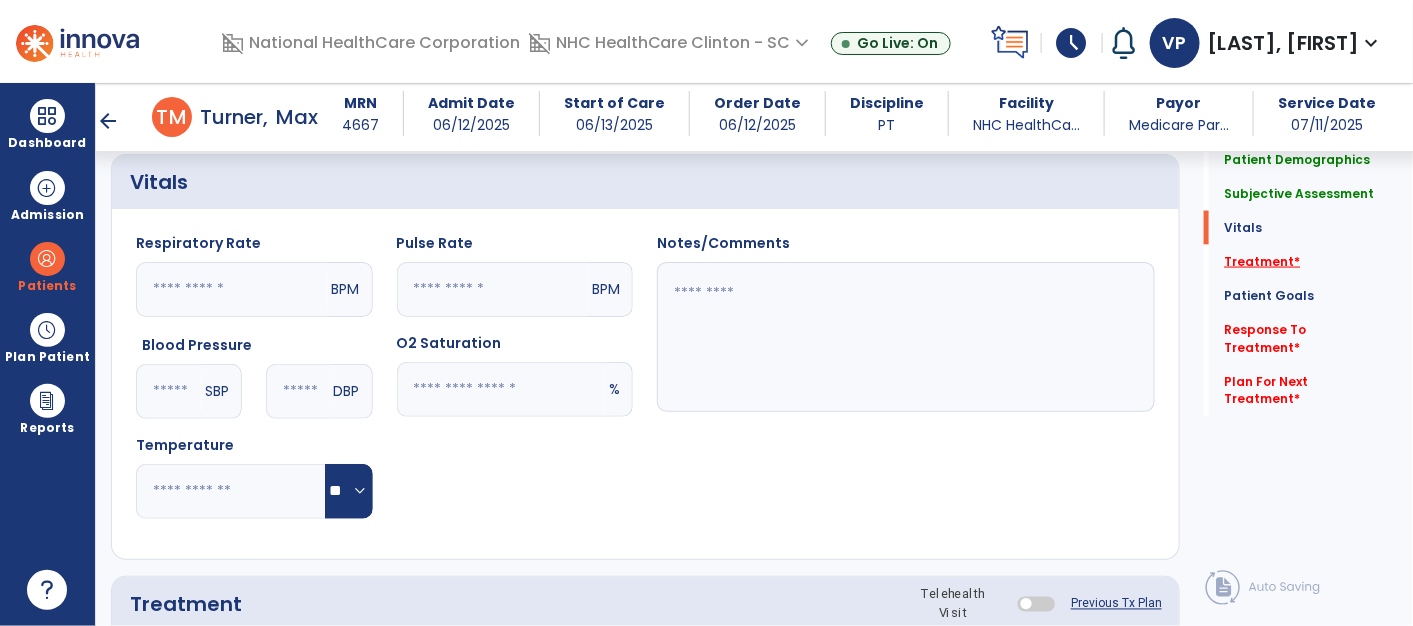 click on "Treatment   *" 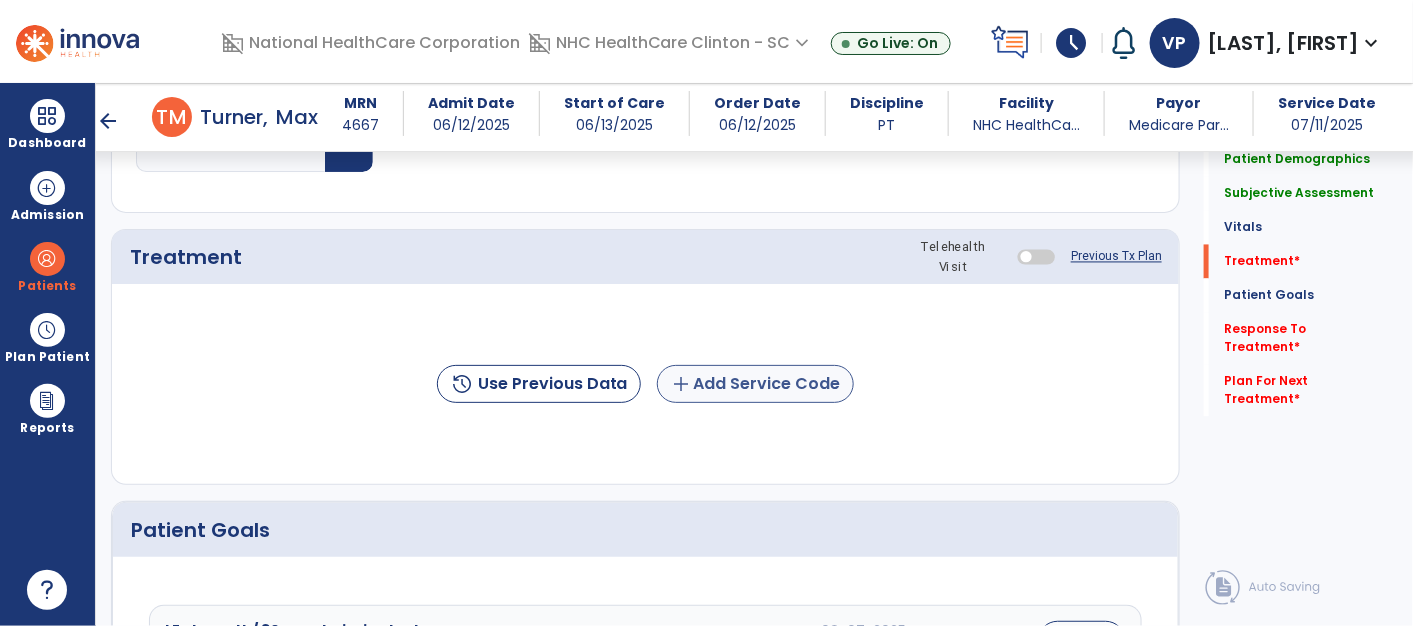 click on "add  Add Service Code" 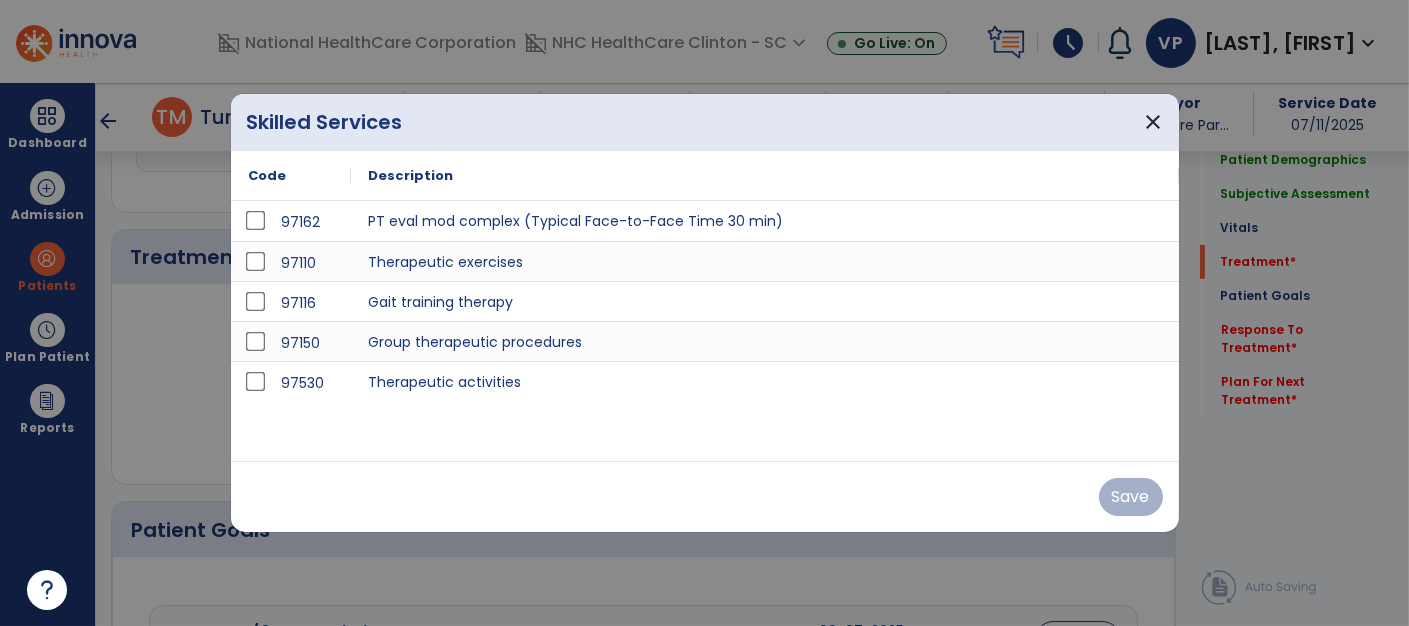 scroll, scrollTop: 1340, scrollLeft: 0, axis: vertical 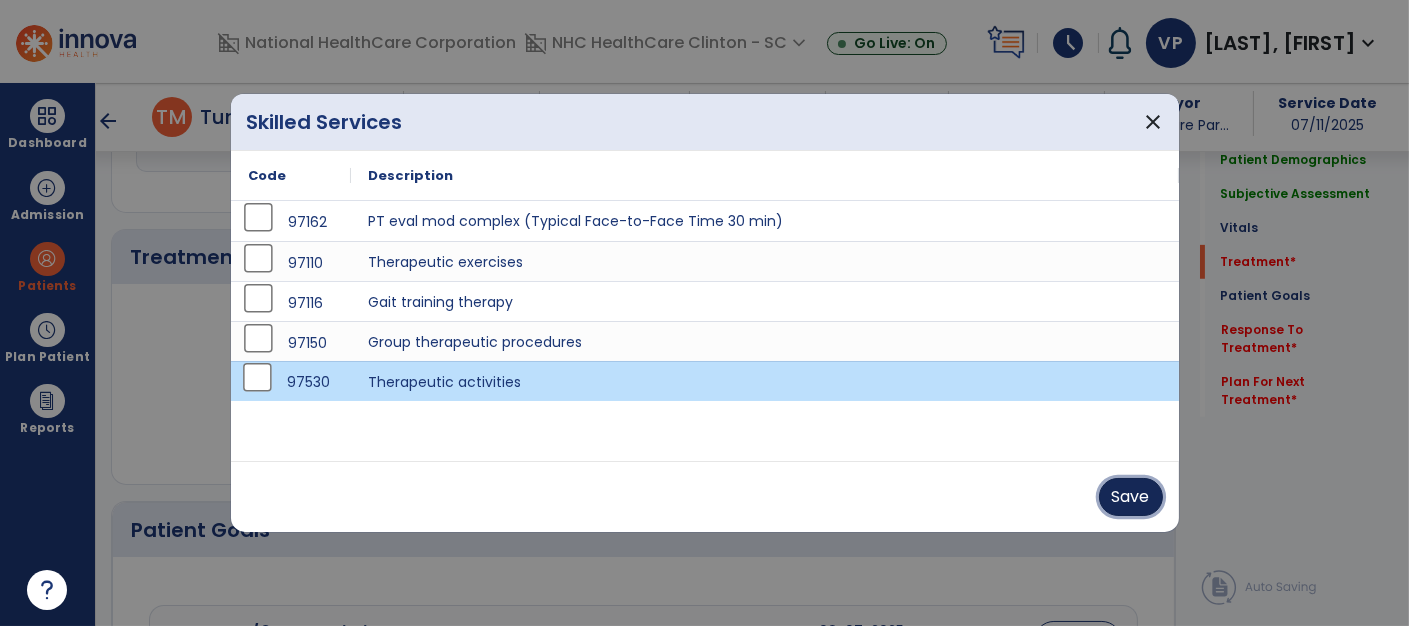 click on "Save" at bounding box center (1131, 497) 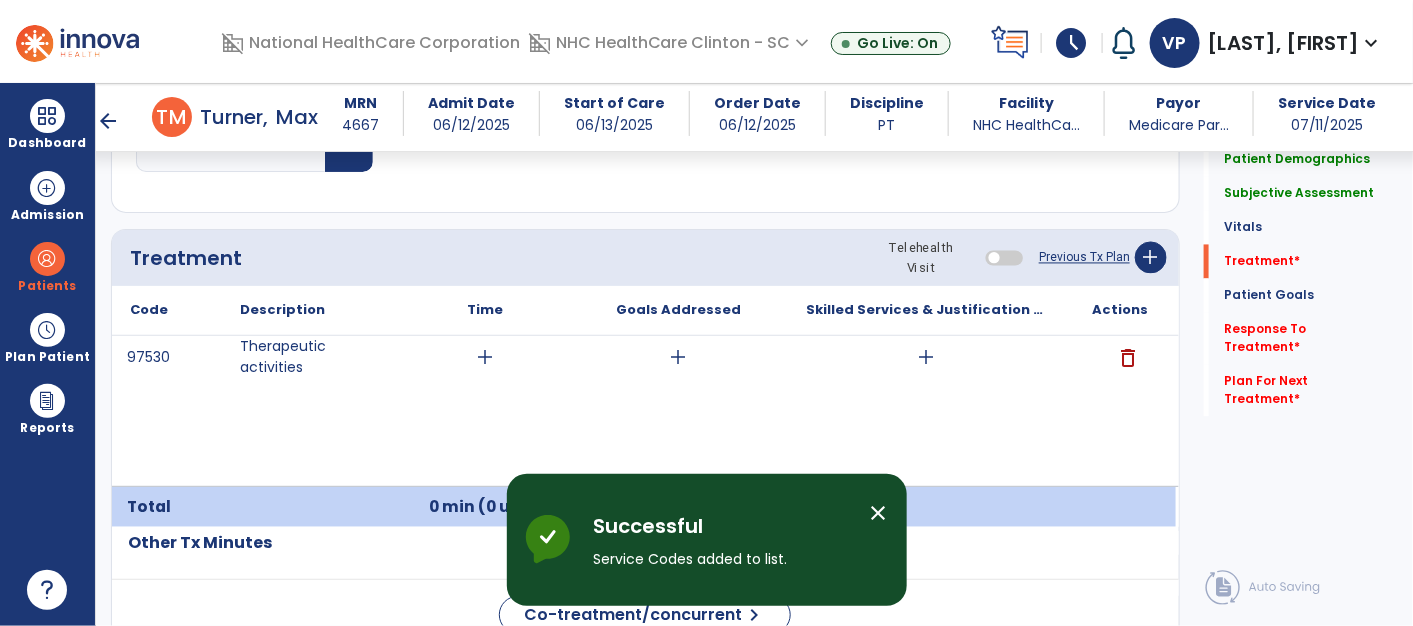 click on "add" at bounding box center (485, 357) 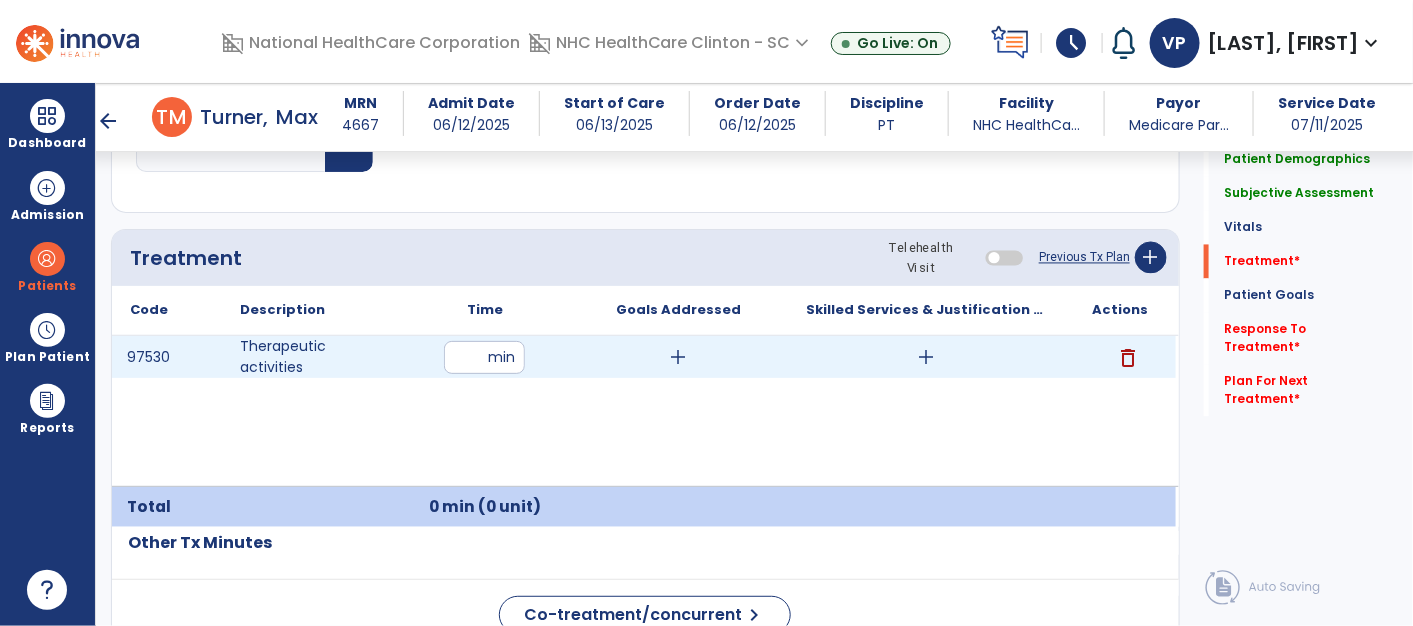 type on "**" 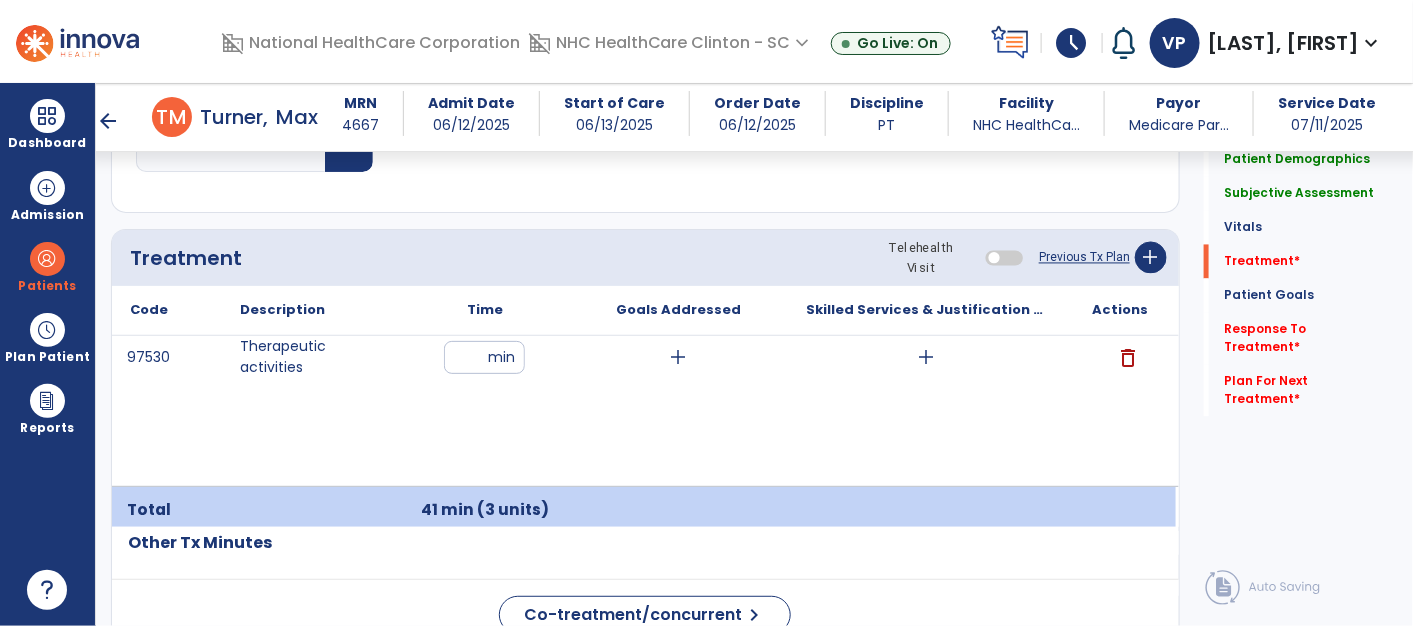 click on "add" at bounding box center (678, 357) 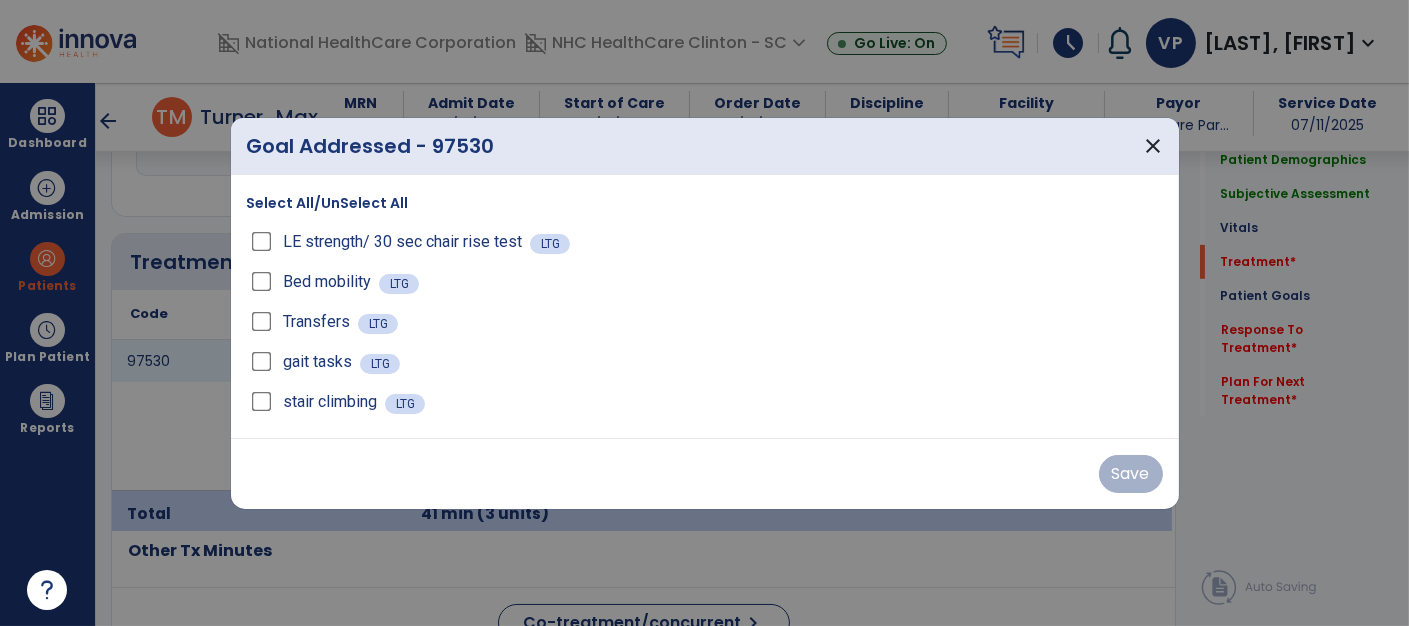 scroll, scrollTop: 1340, scrollLeft: 0, axis: vertical 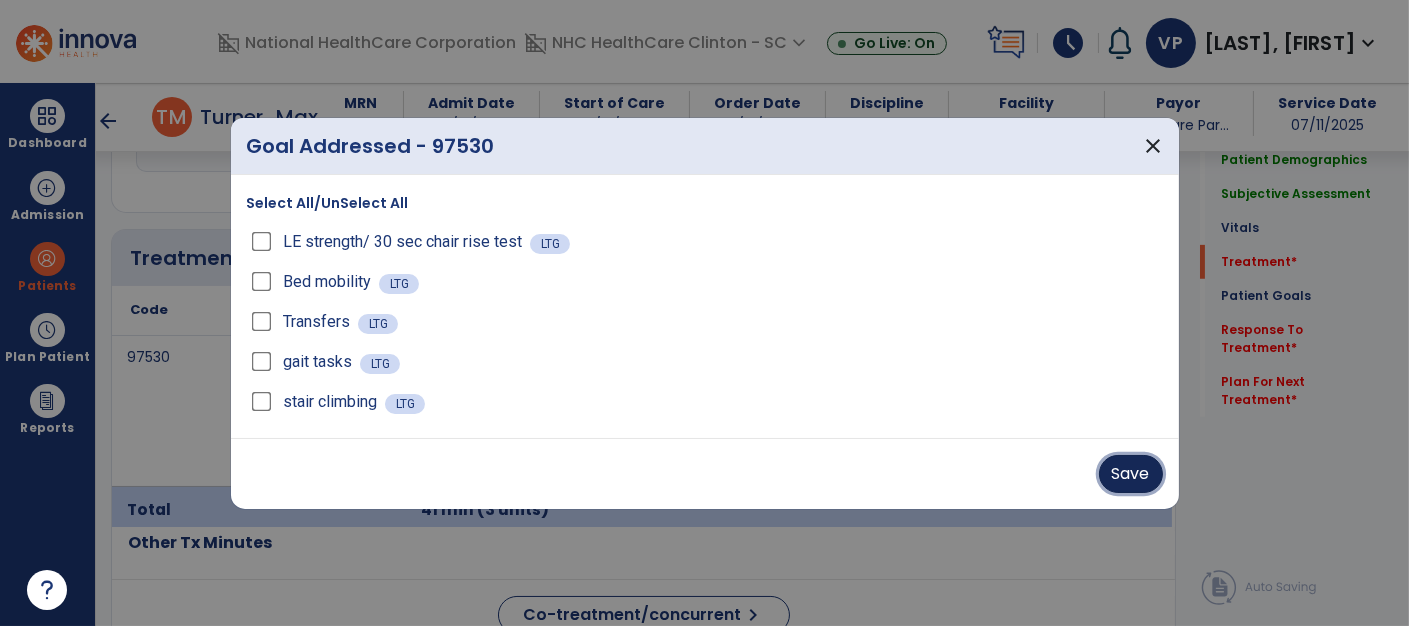 click on "Save" at bounding box center (1131, 474) 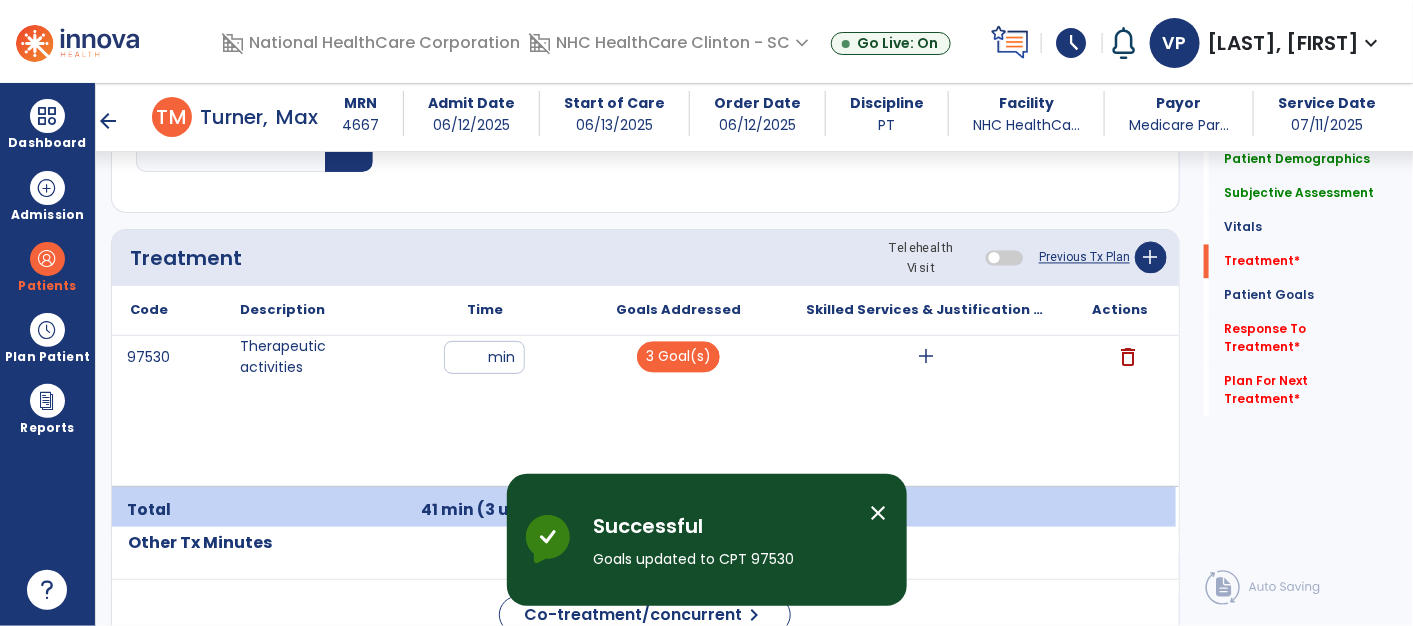 click on "add" at bounding box center [927, 357] 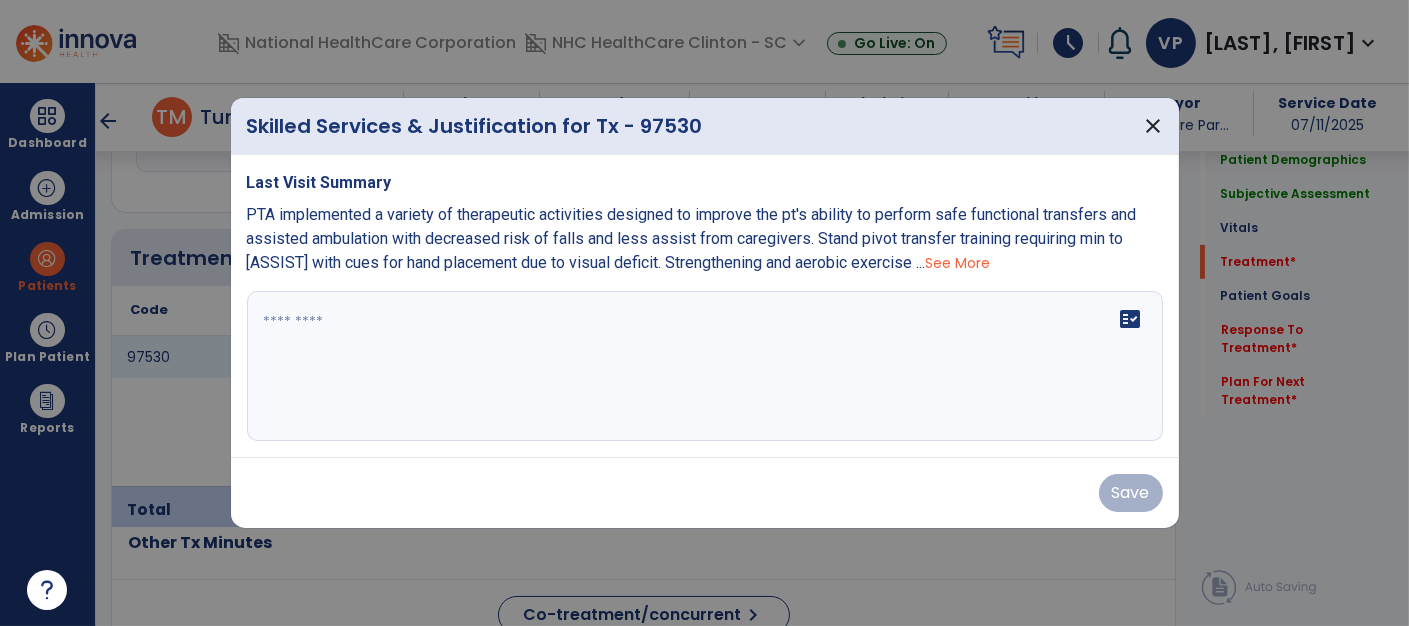 click on "fact_check" at bounding box center [705, 366] 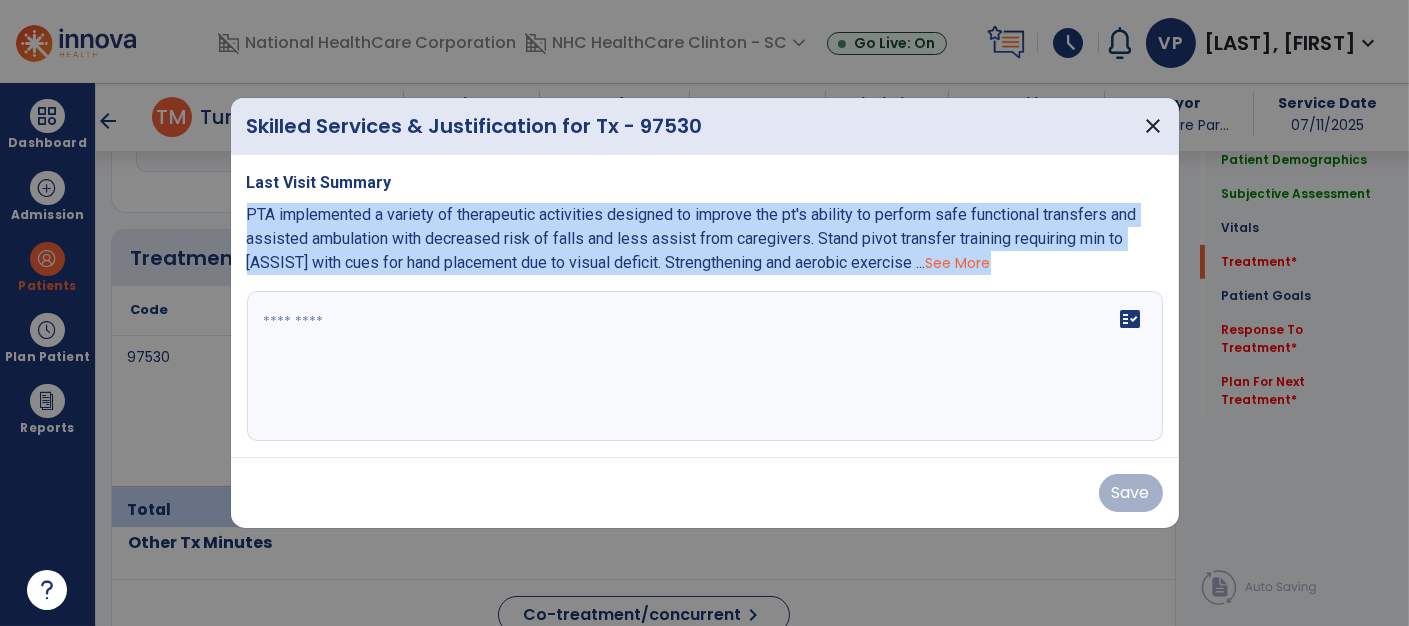 drag, startPoint x: 242, startPoint y: 212, endPoint x: 606, endPoint y: 351, distance: 389.63702 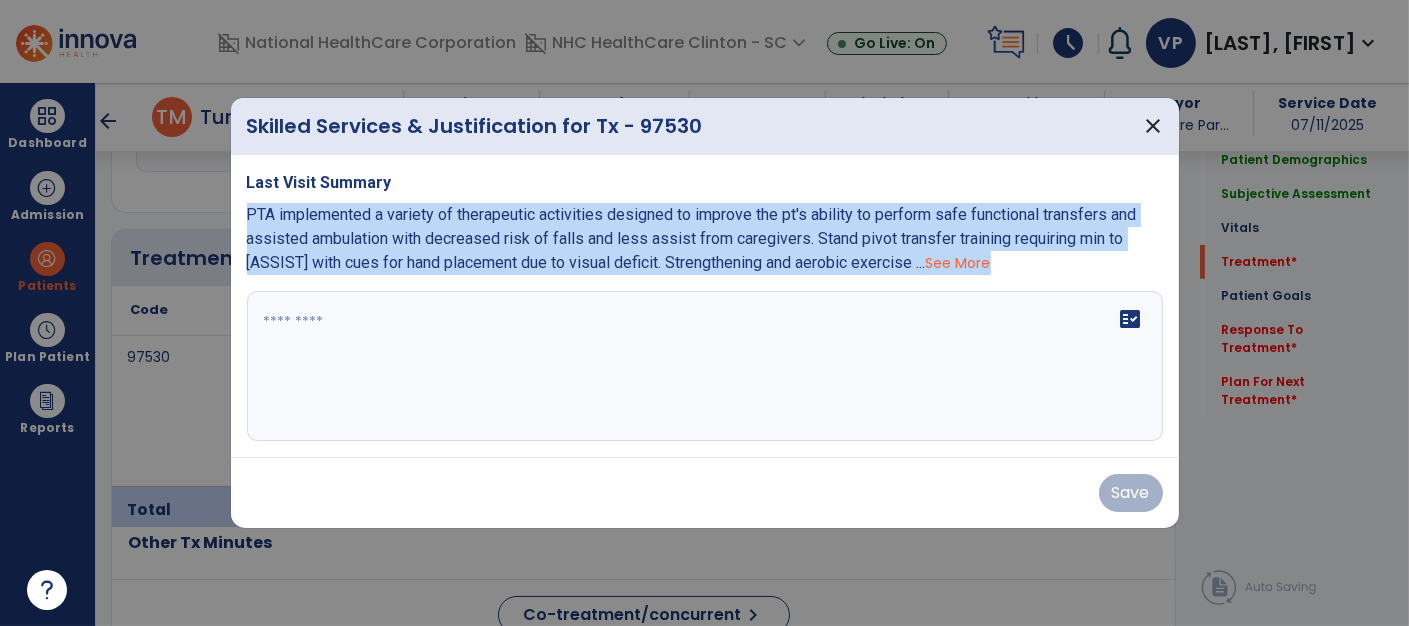click on "Last Visit Summary PTA implemented a variety of therapeutic activities designed to improve the pt's ability to perform safe functional transfers and assisted ambulation with decreased risk of falls and less assist from caregivers. Stand pivot transfer training requiring min to CGAt with cues for hand placement due to visual deficit. Strengthening and aerobic exercise ... See More fact_check" at bounding box center [705, 306] 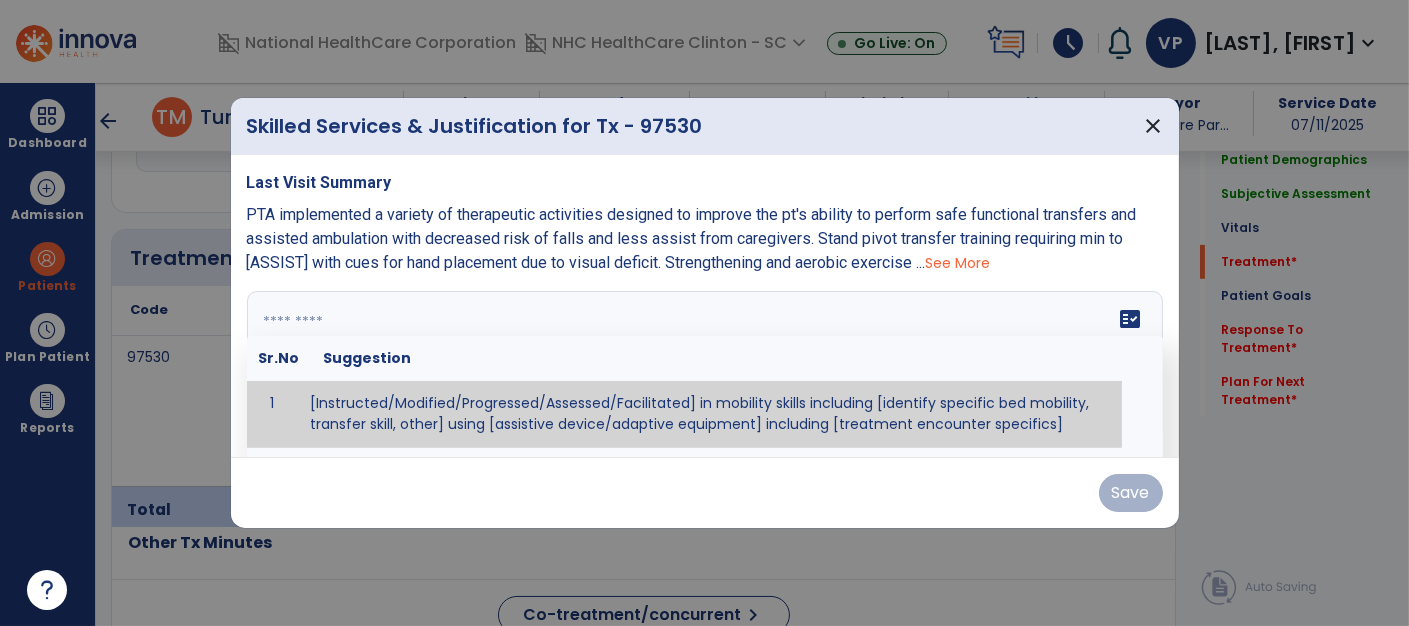 click on "fact_check  Sr.No Suggestion 1 [Instructed/Modified/Progressed/Assessed/Facilitated] in mobility skills including [identify specific bed mobility, transfer skill, other] using [assistive device/adaptive equipment] including [treatment encounter specifics]" at bounding box center (705, 366) 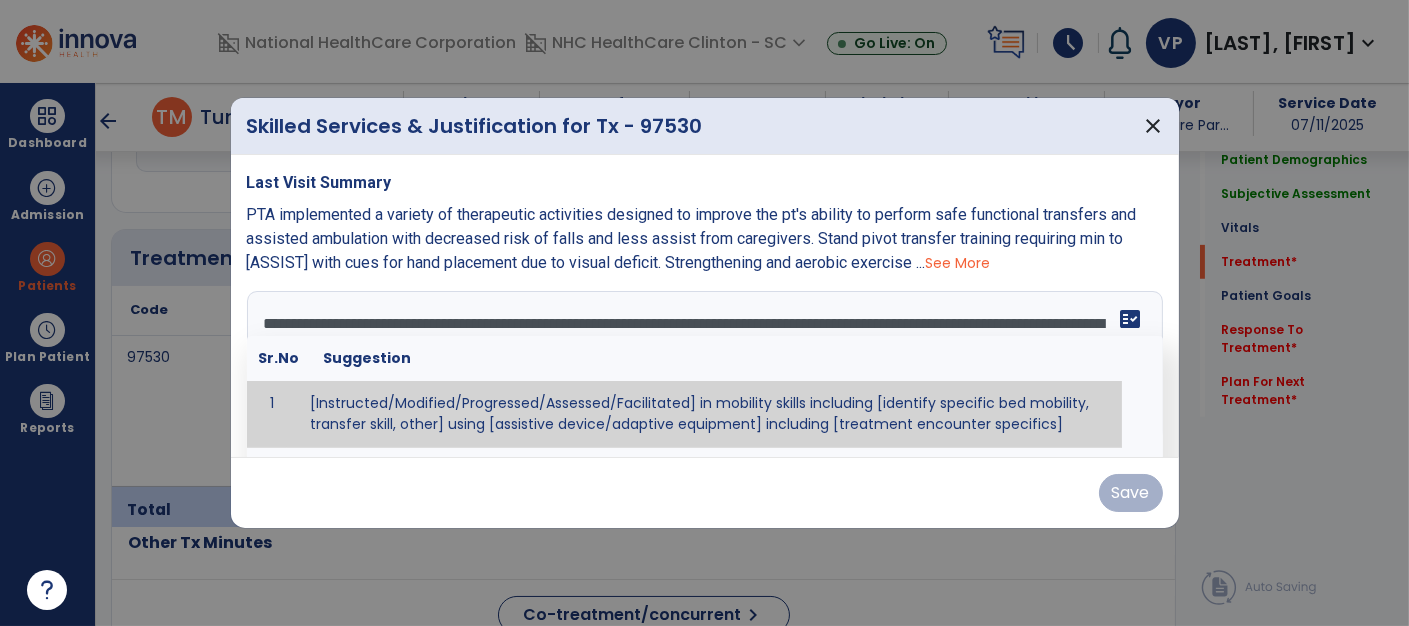 scroll, scrollTop: 15, scrollLeft: 0, axis: vertical 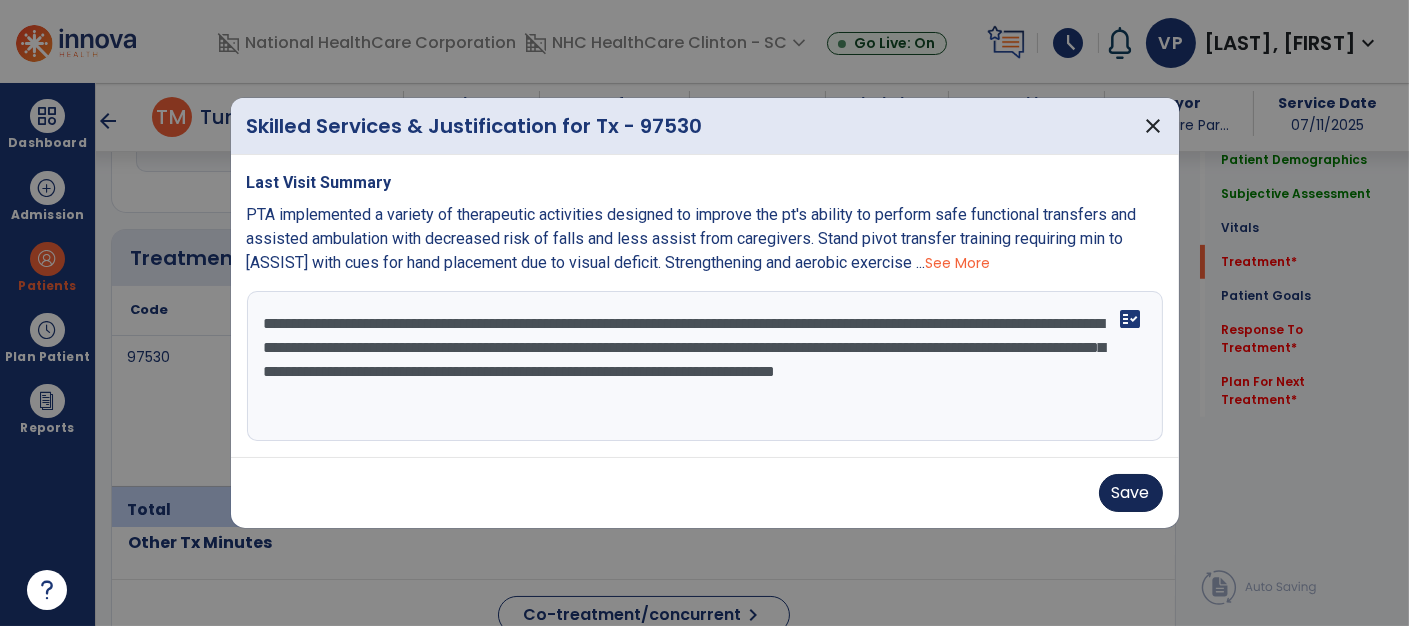 type on "**********" 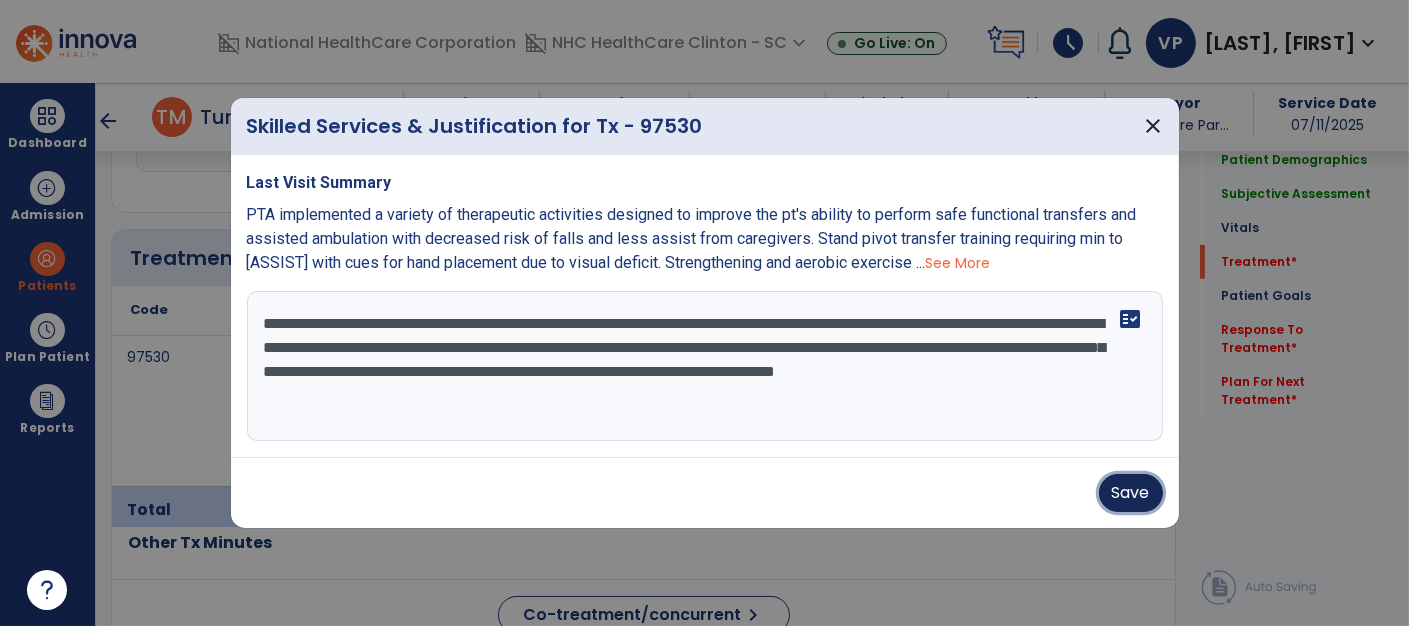 click on "Save" at bounding box center (1131, 493) 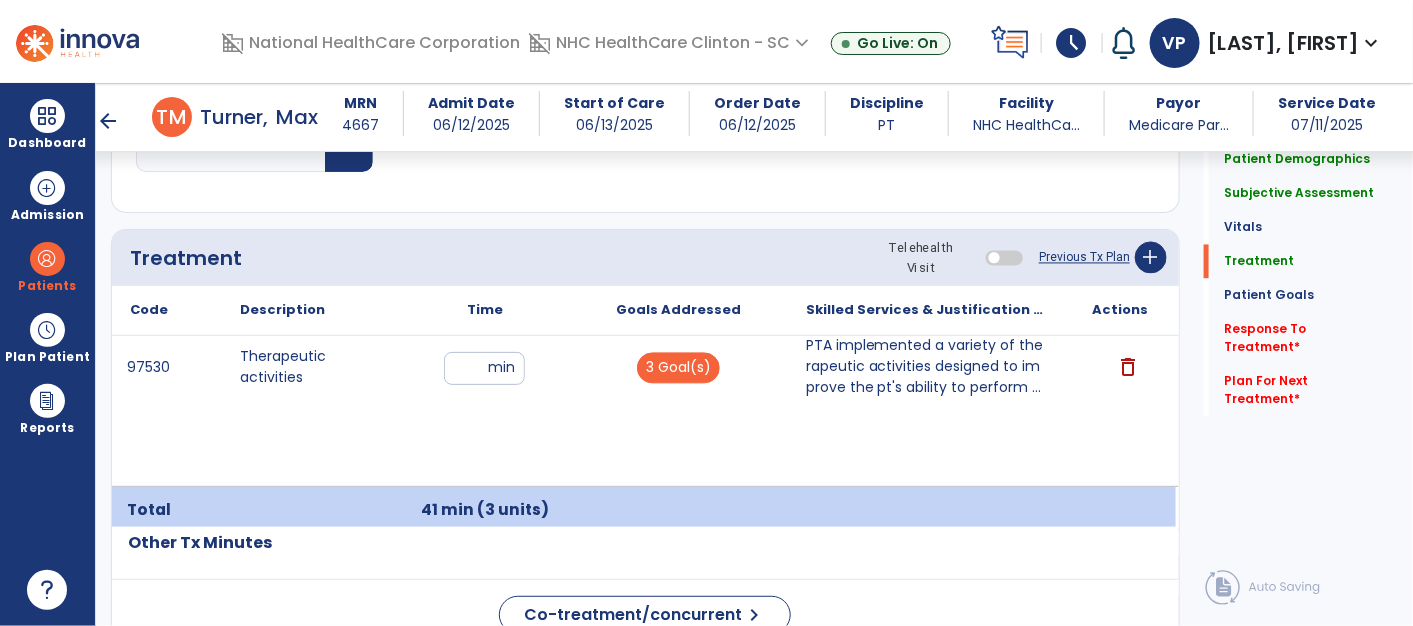 click on "PTA implemented a variety of therapeutic activities designed to improve the pt's ability to perform ..." at bounding box center [927, 367] 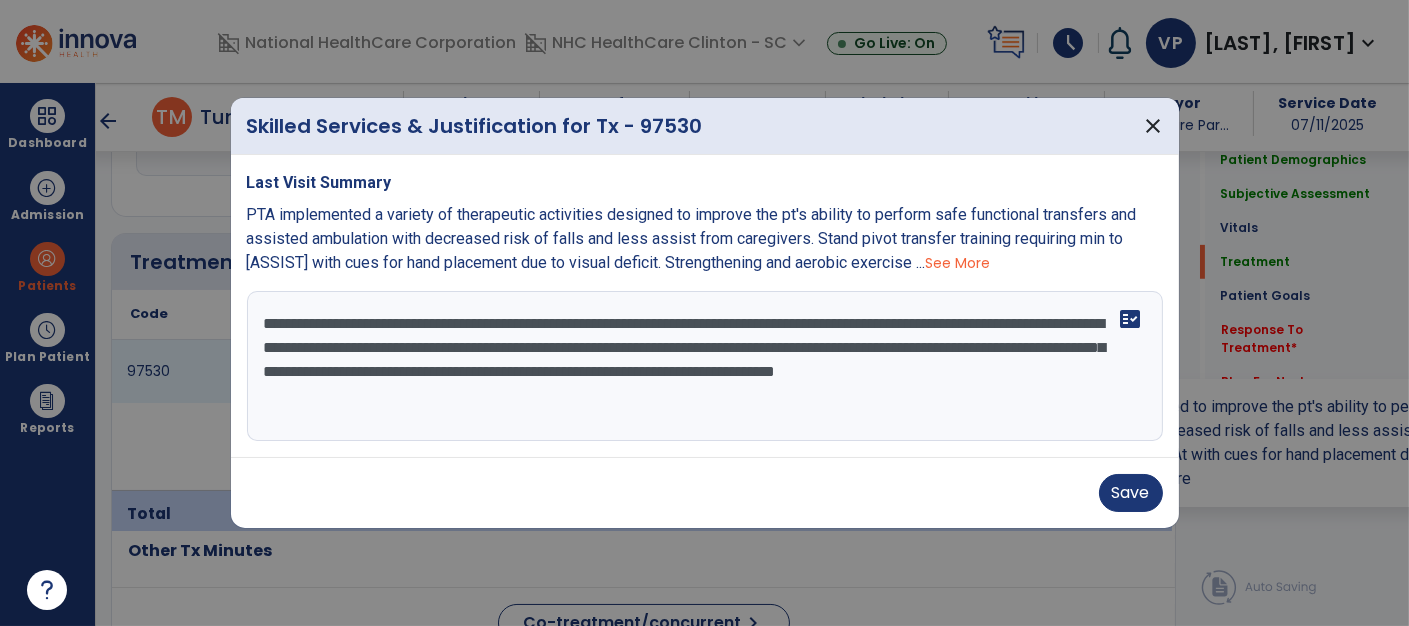 scroll, scrollTop: 1340, scrollLeft: 0, axis: vertical 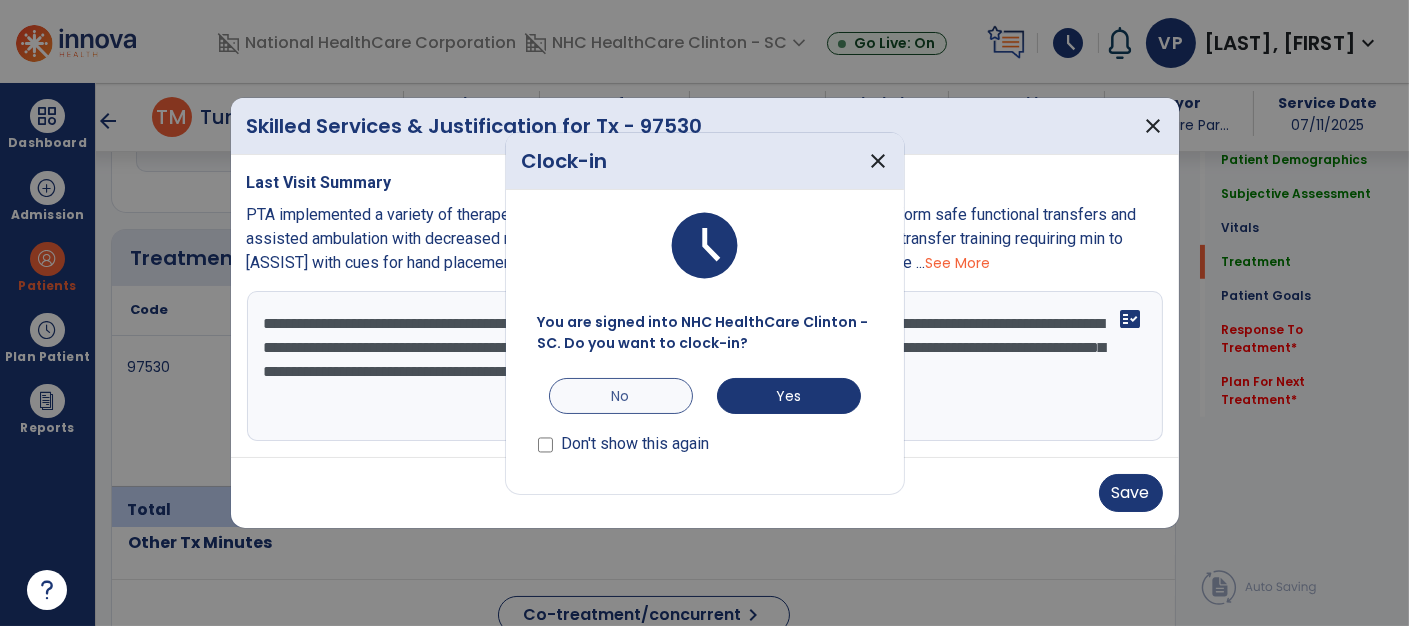 click on "No" at bounding box center (621, 396) 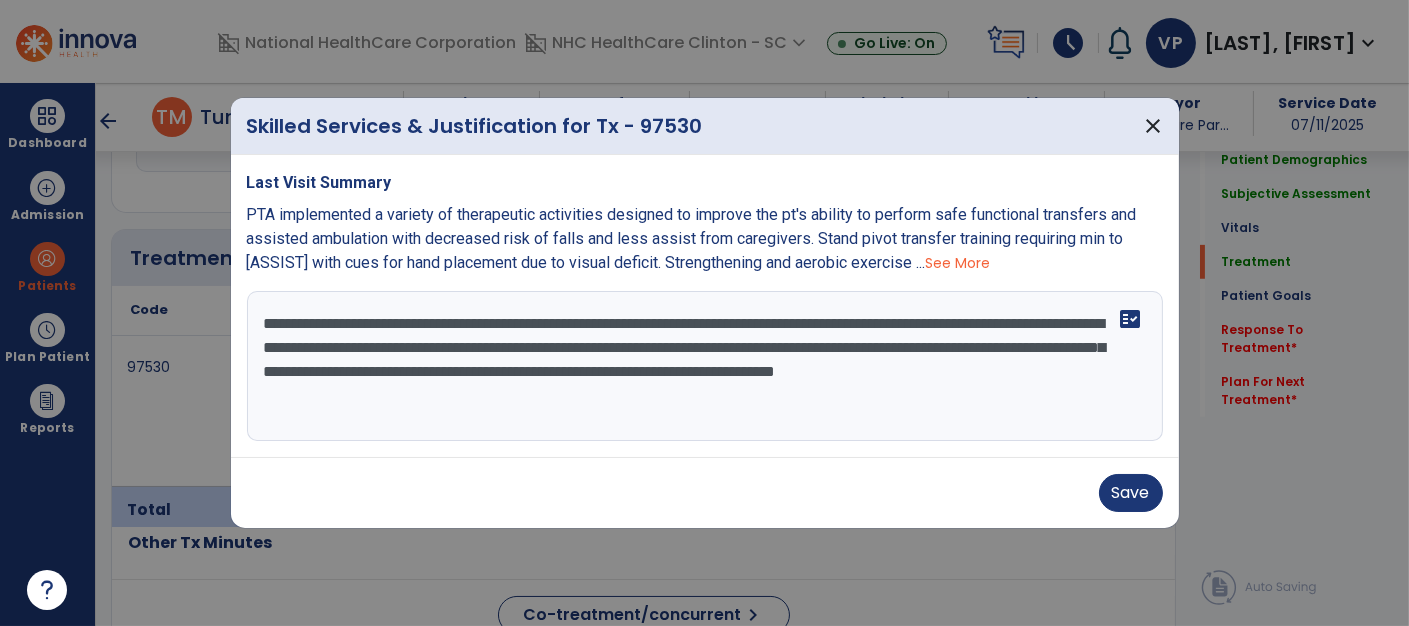 click on "**********" at bounding box center [705, 366] 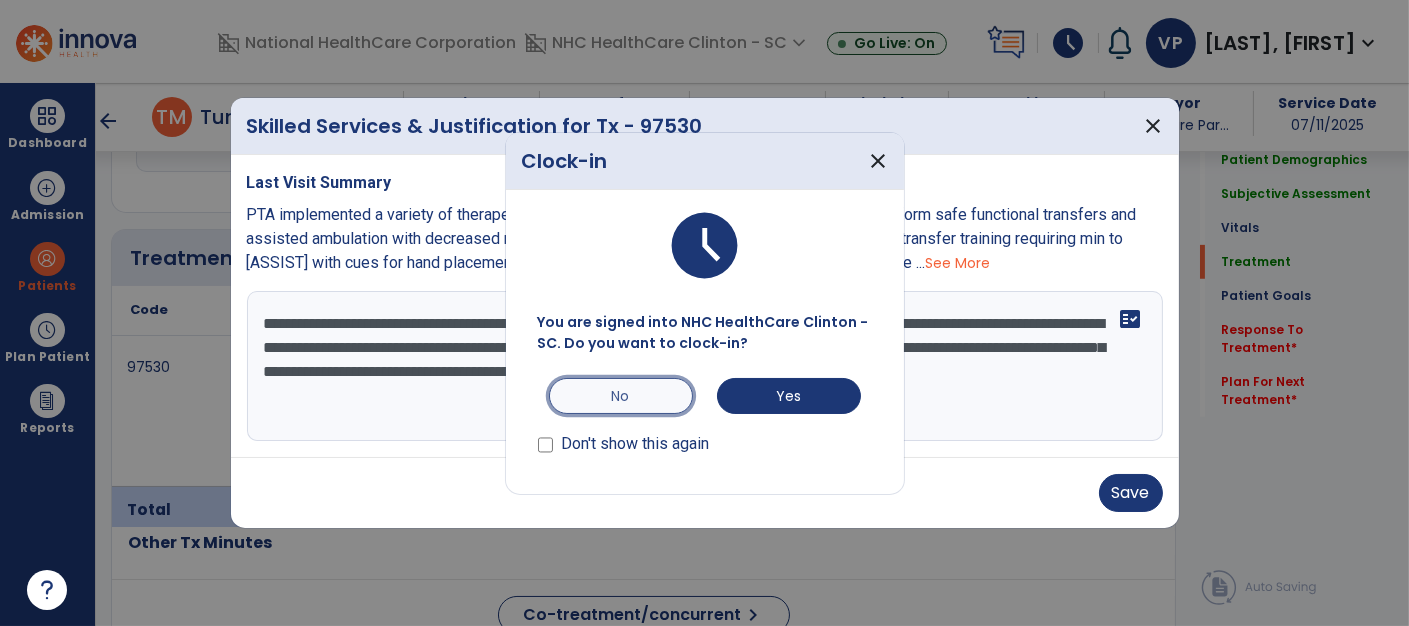click on "No" at bounding box center [621, 396] 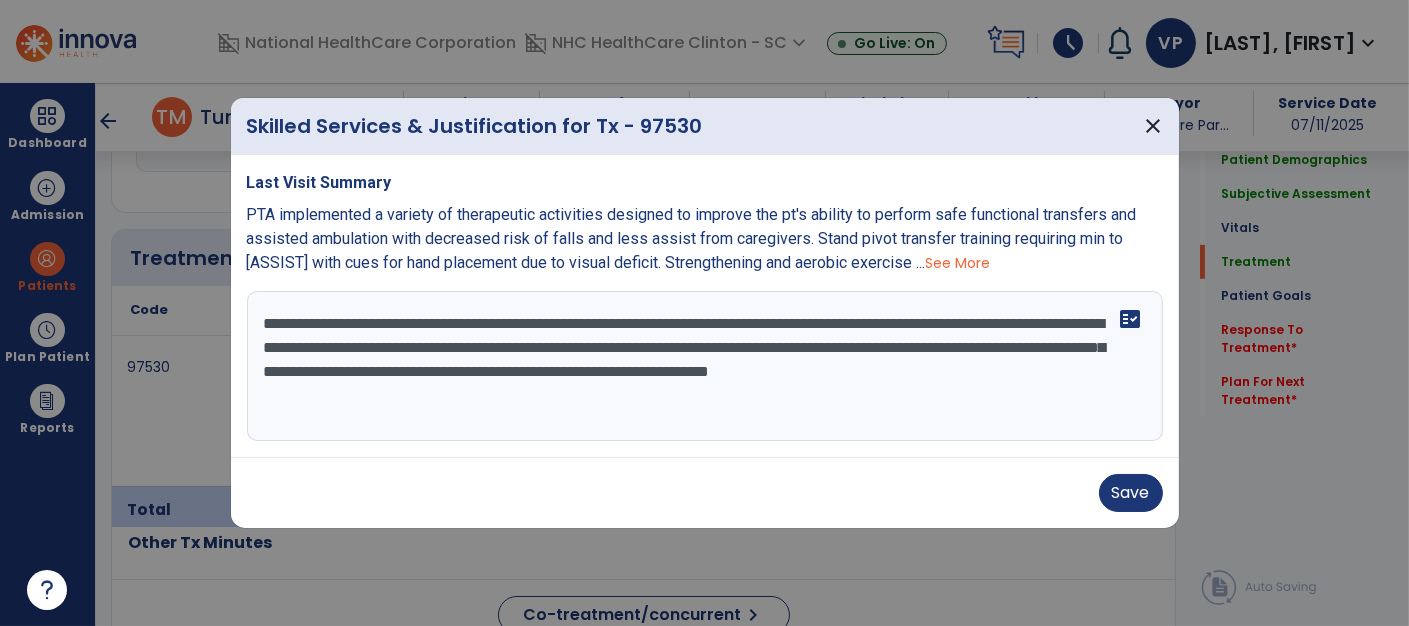 click on "**********" at bounding box center [705, 366] 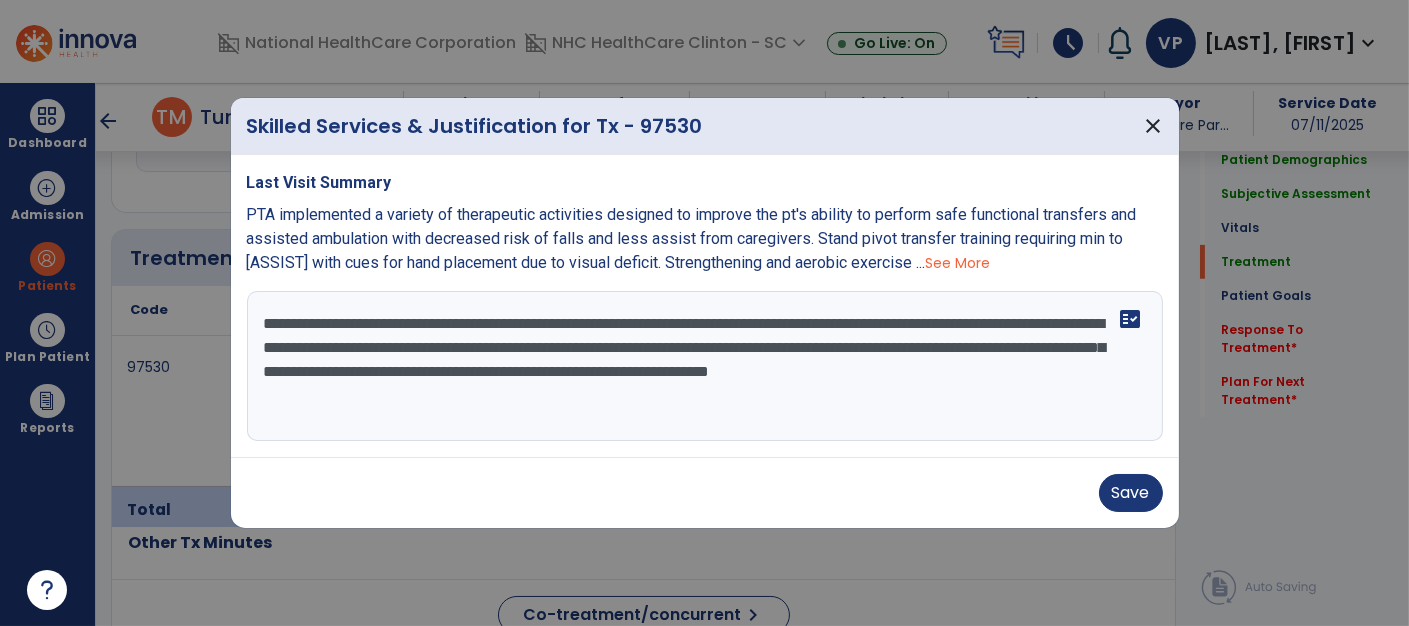 click on "**********" at bounding box center [705, 366] 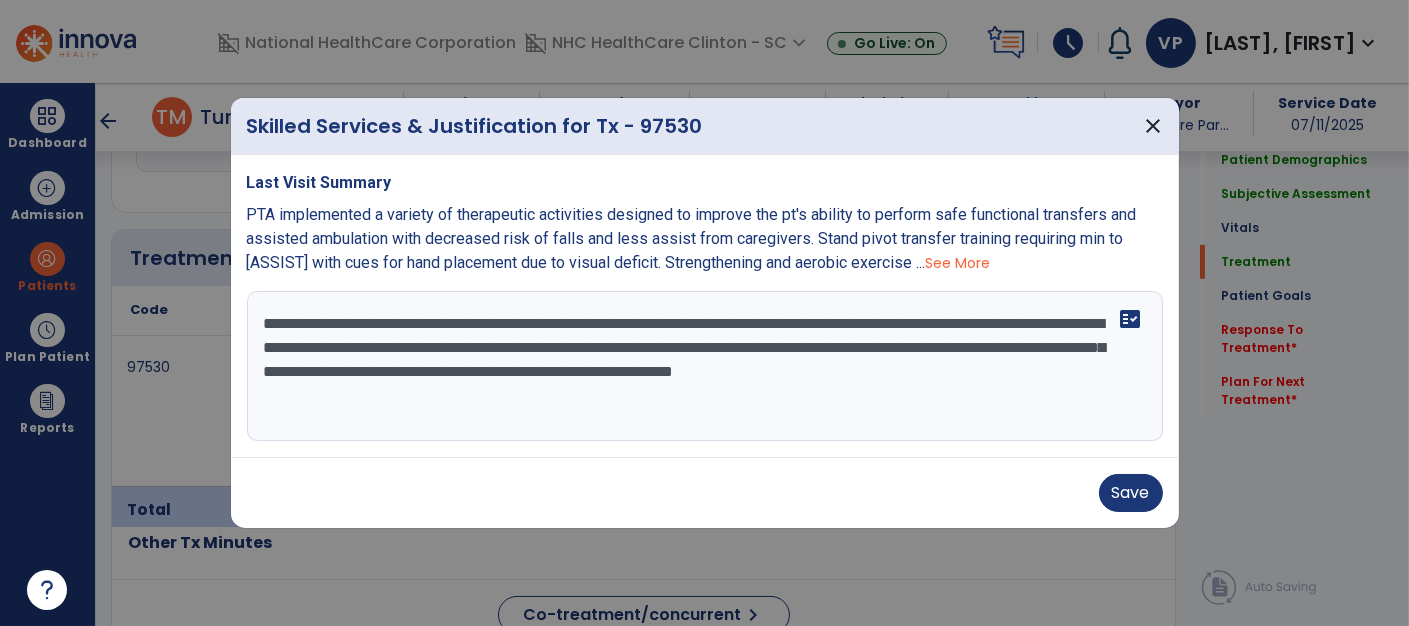 click on "**********" at bounding box center (705, 366) 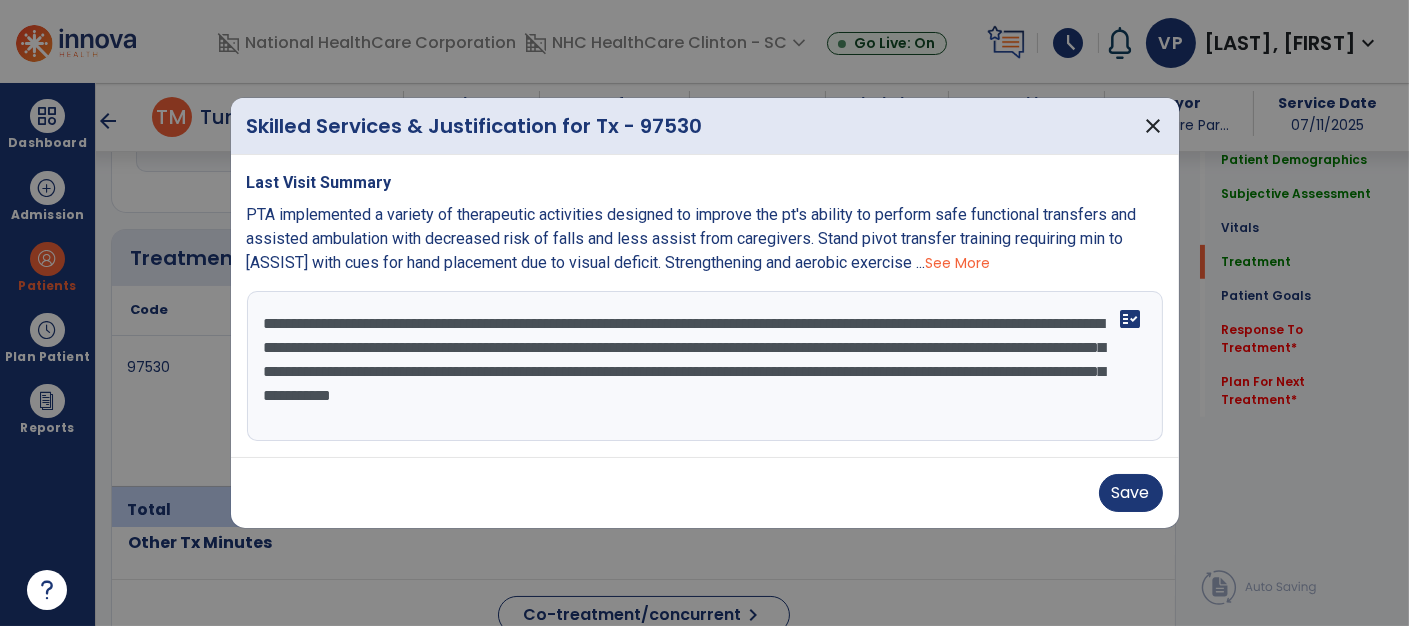 click on "**********" at bounding box center (705, 366) 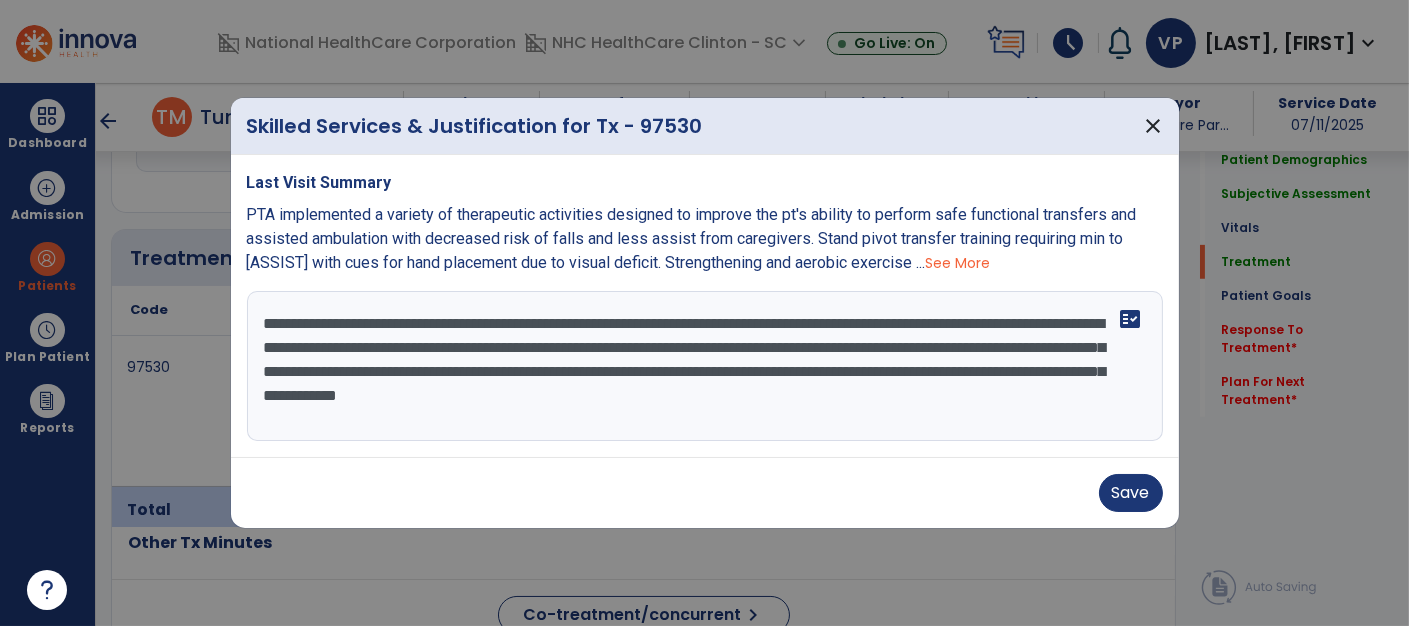 click on "**********" at bounding box center [705, 366] 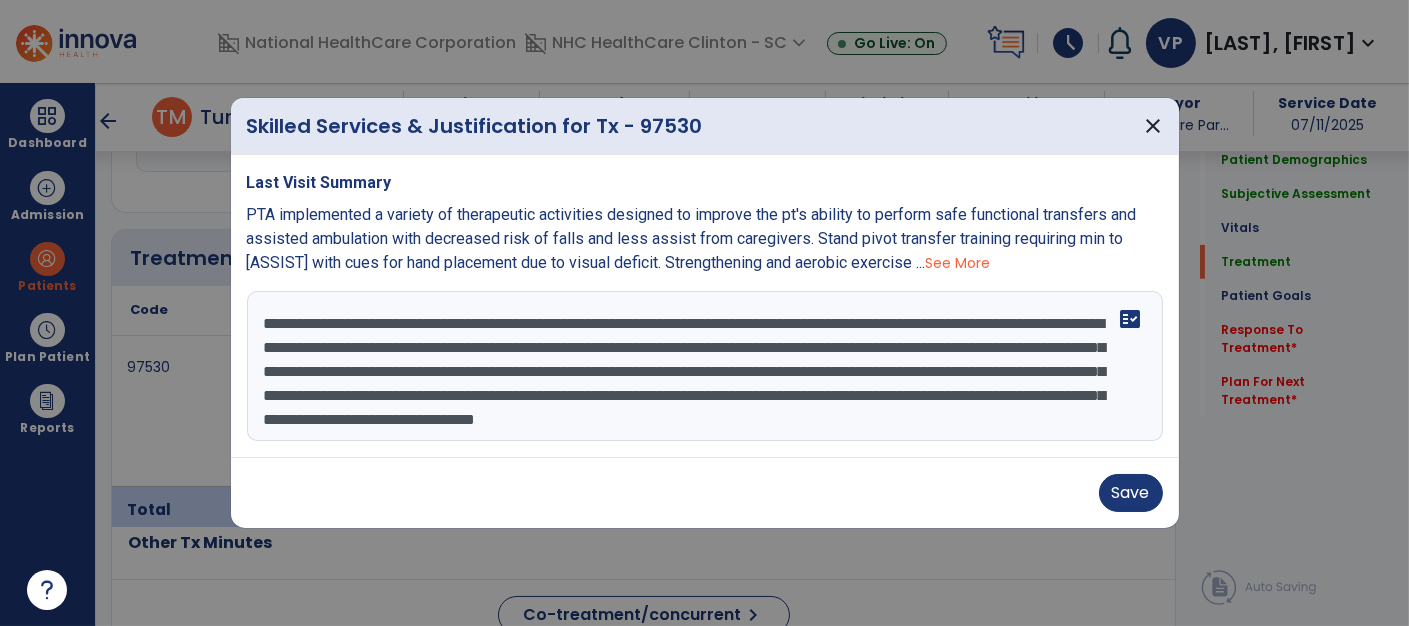 scroll, scrollTop: 10, scrollLeft: 0, axis: vertical 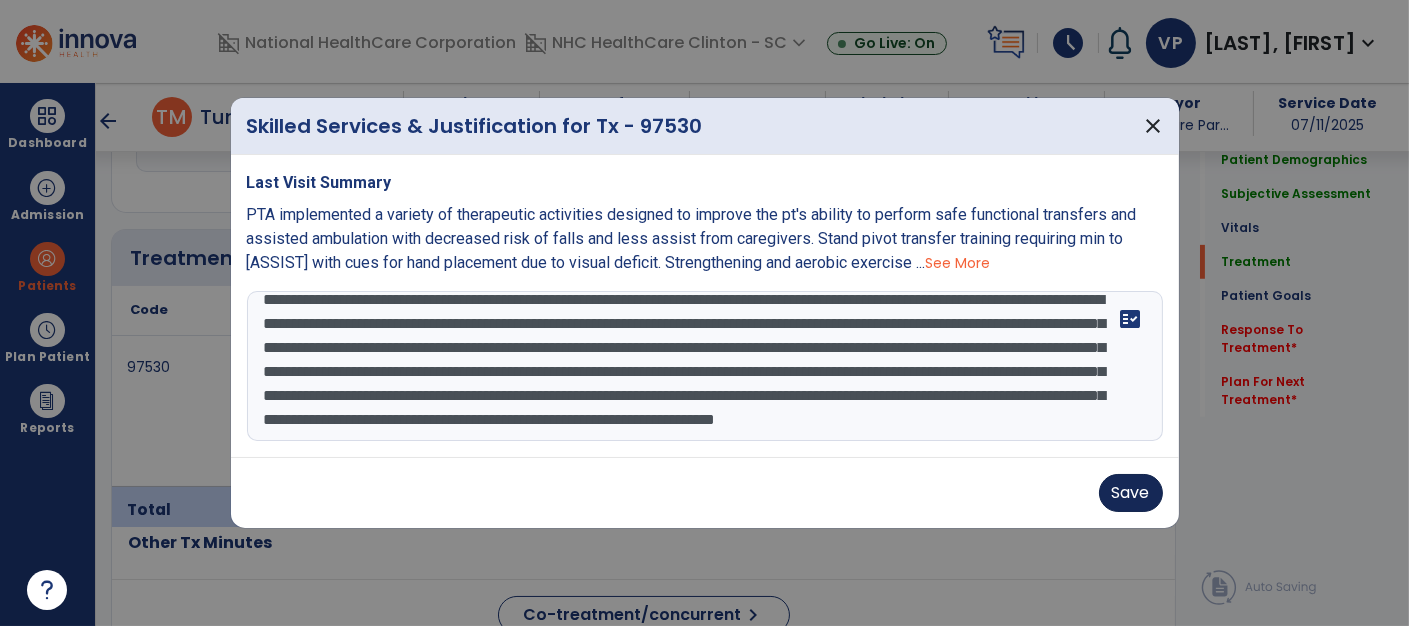 type on "**********" 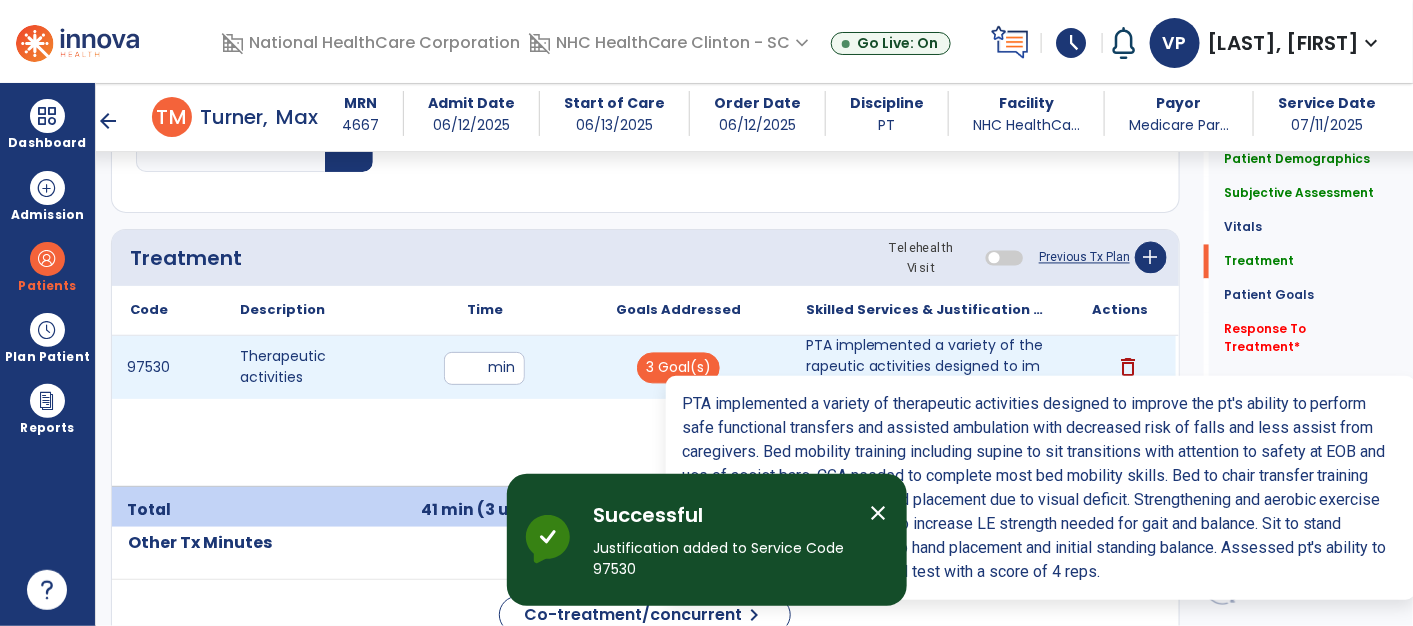 click on "PTA implemented a variety of therapeutic activities designed to improve the pt's ability to perform ..." at bounding box center (927, 367) 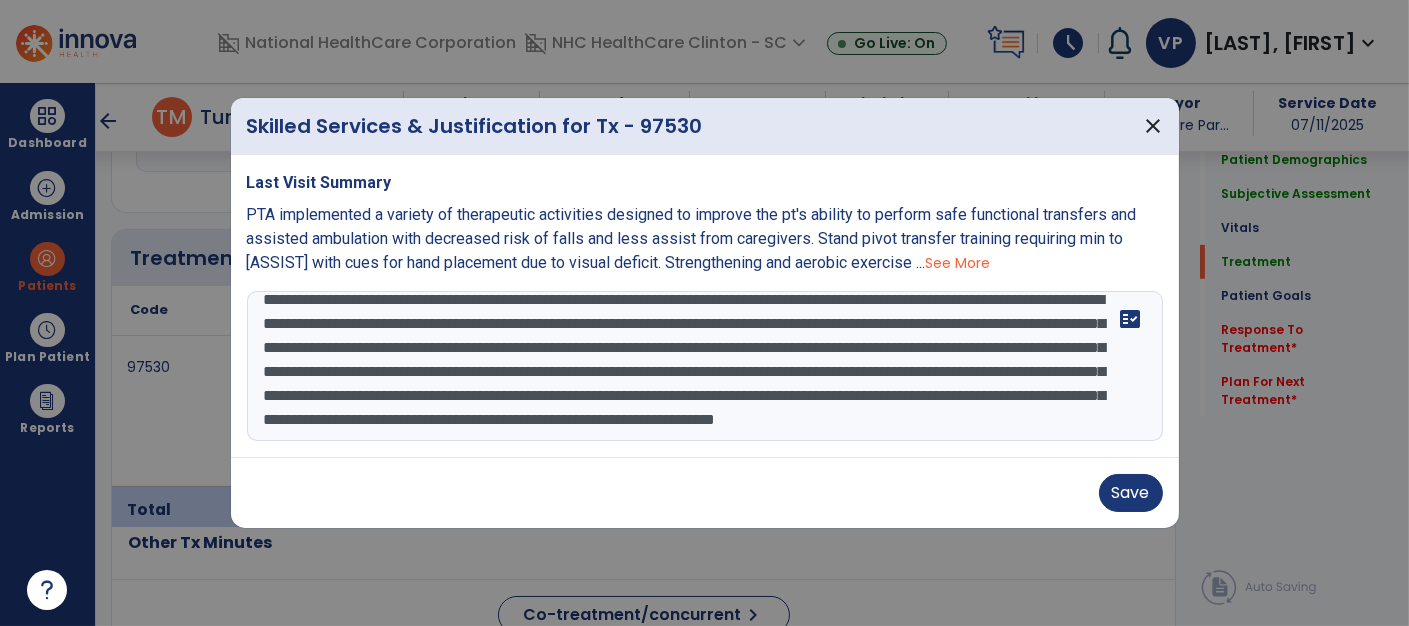 drag, startPoint x: 257, startPoint y: 325, endPoint x: 827, endPoint y: 555, distance: 614.65436 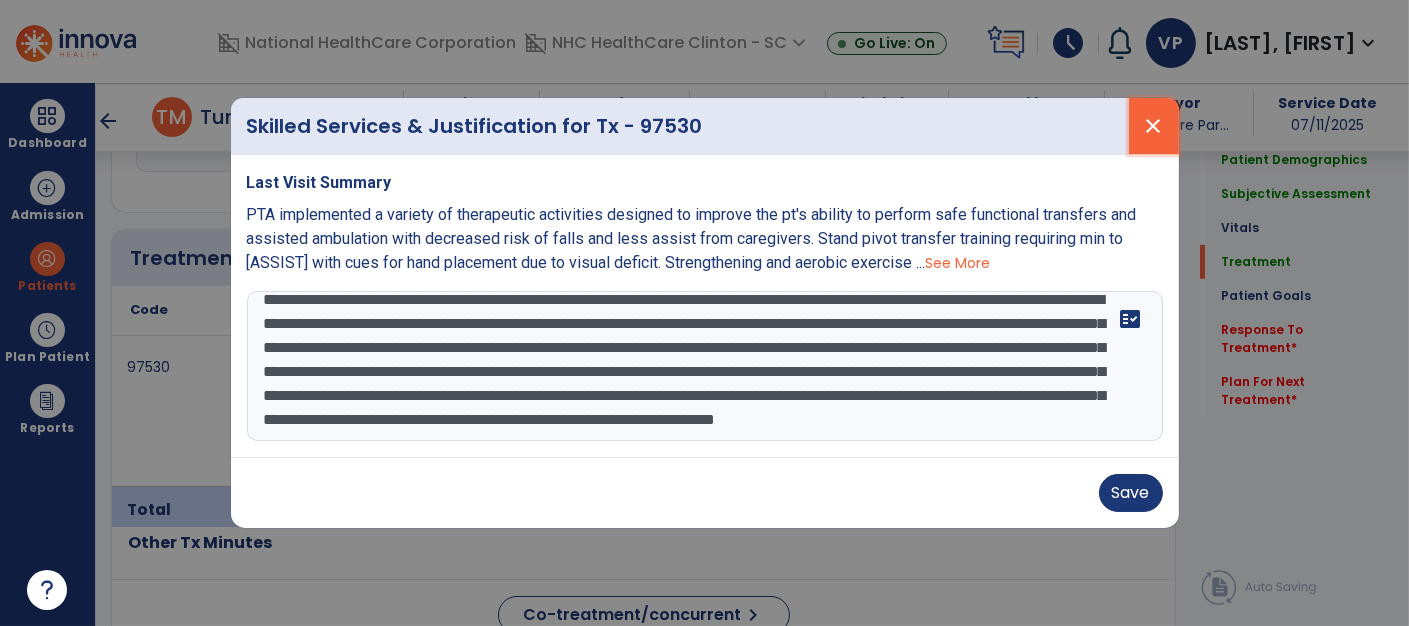 click on "close" at bounding box center [1154, 126] 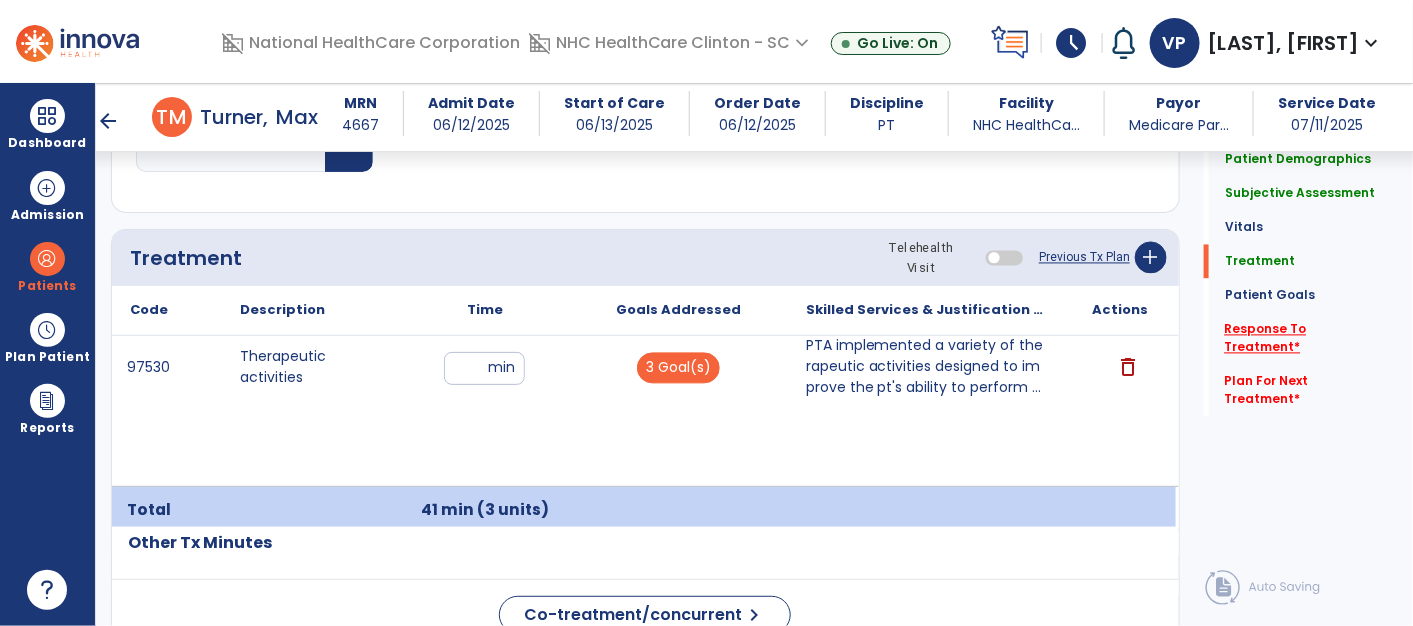 click on "Response To Treatment   *" 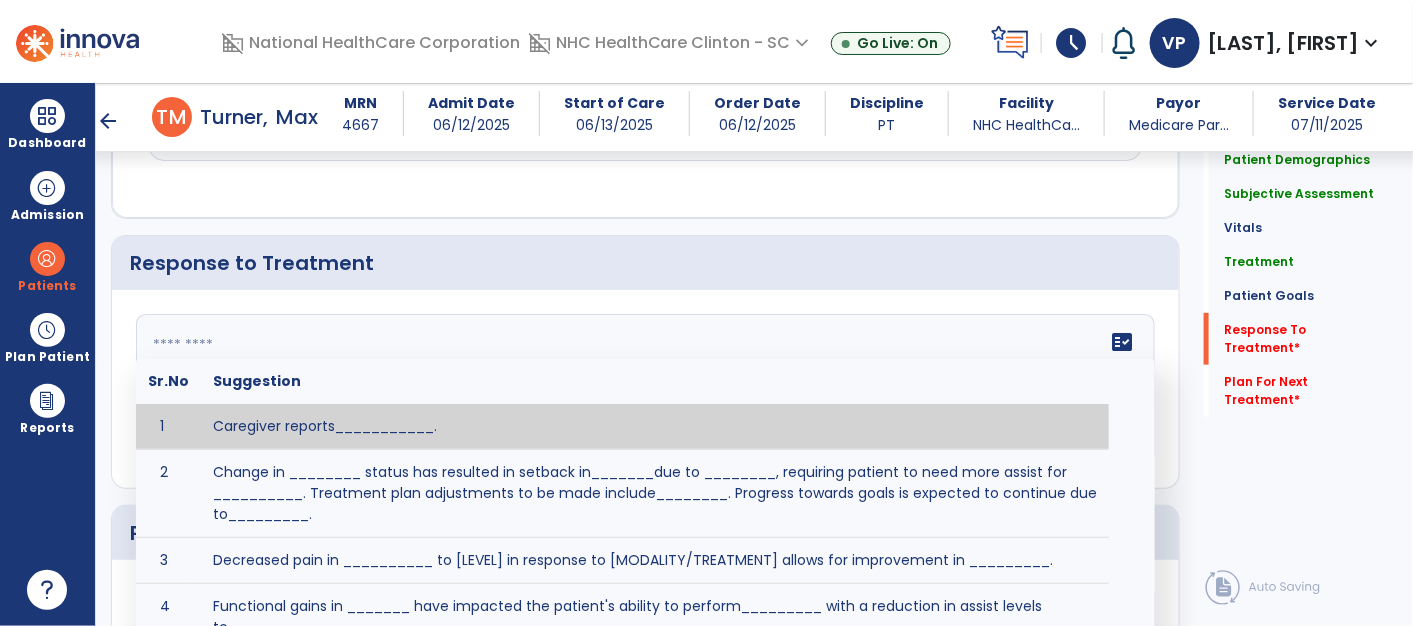 click 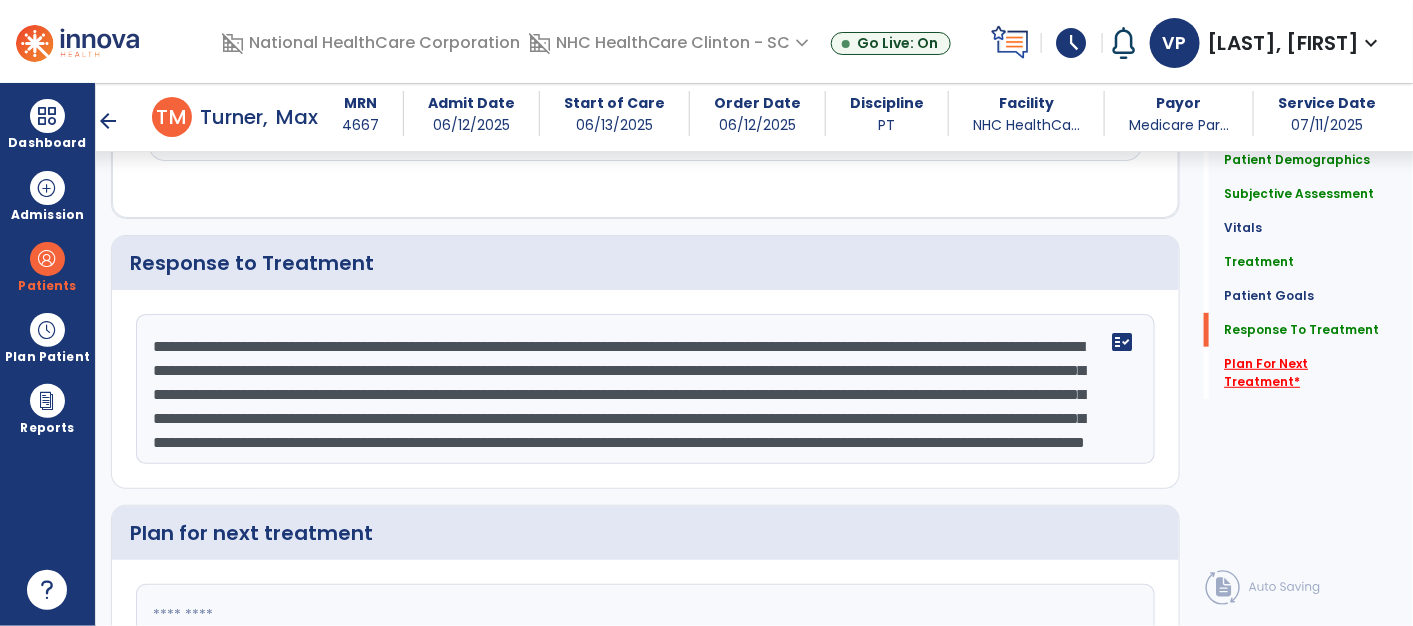 type on "**********" 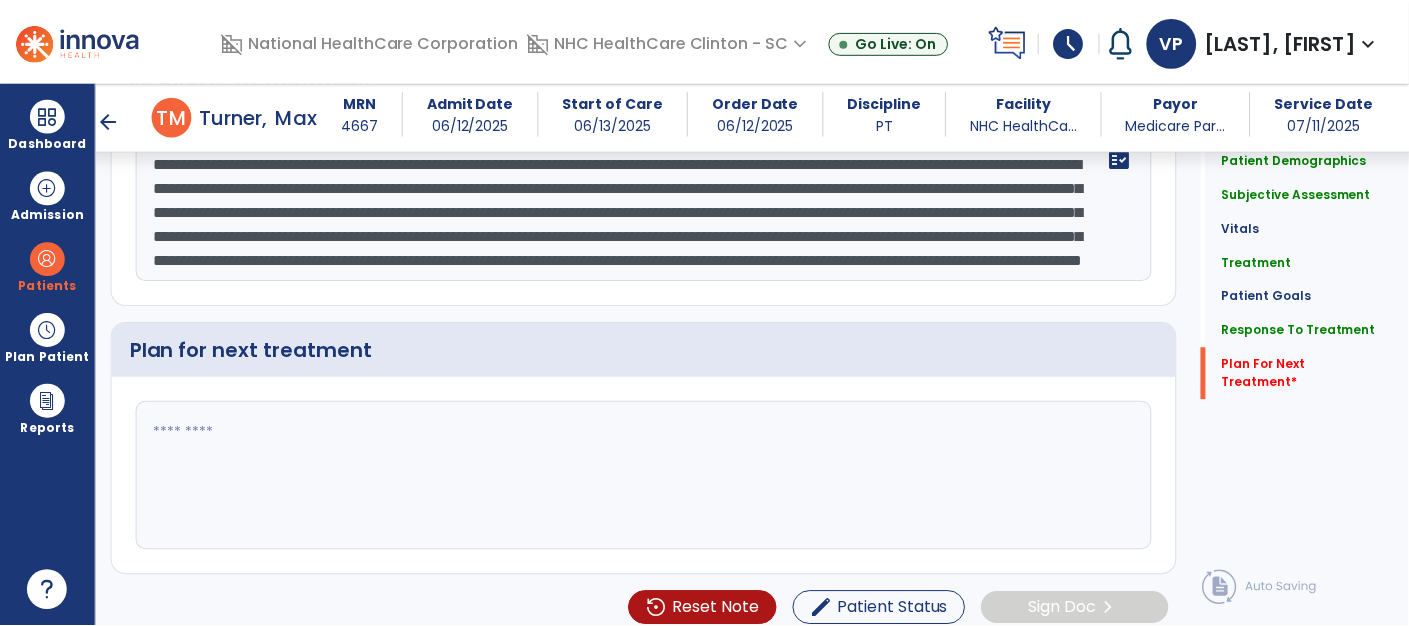 scroll, scrollTop: 3083, scrollLeft: 0, axis: vertical 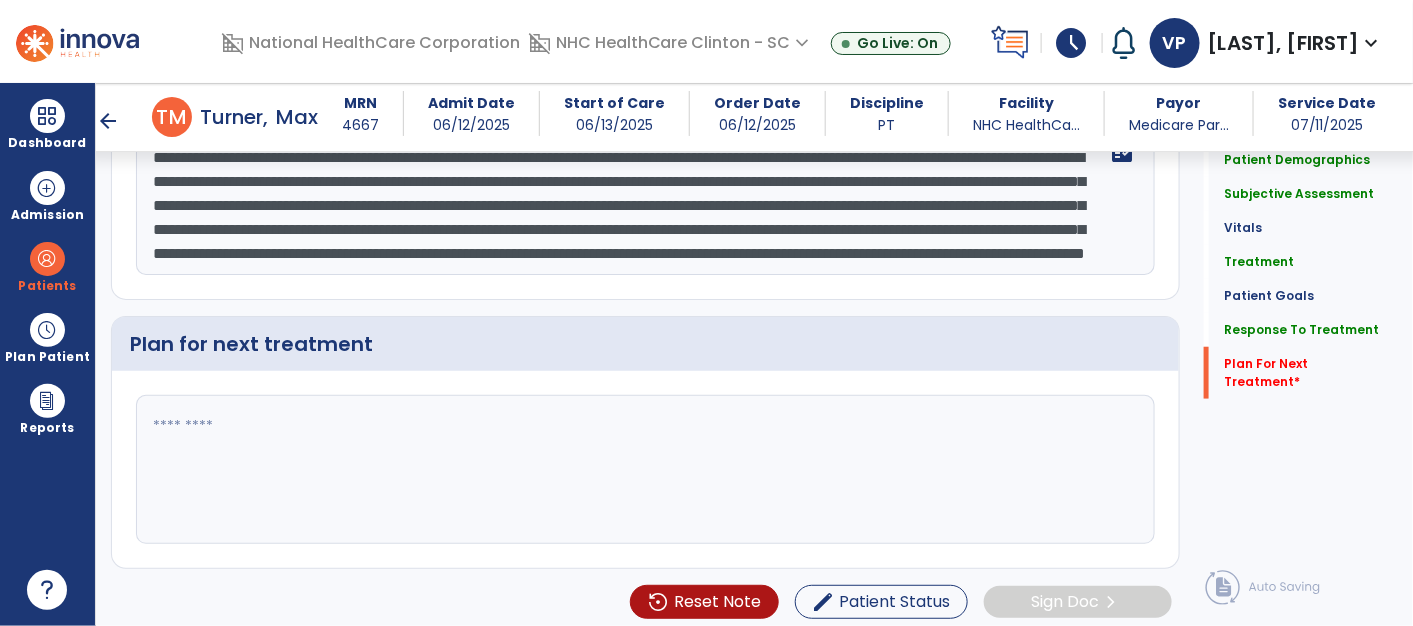 click 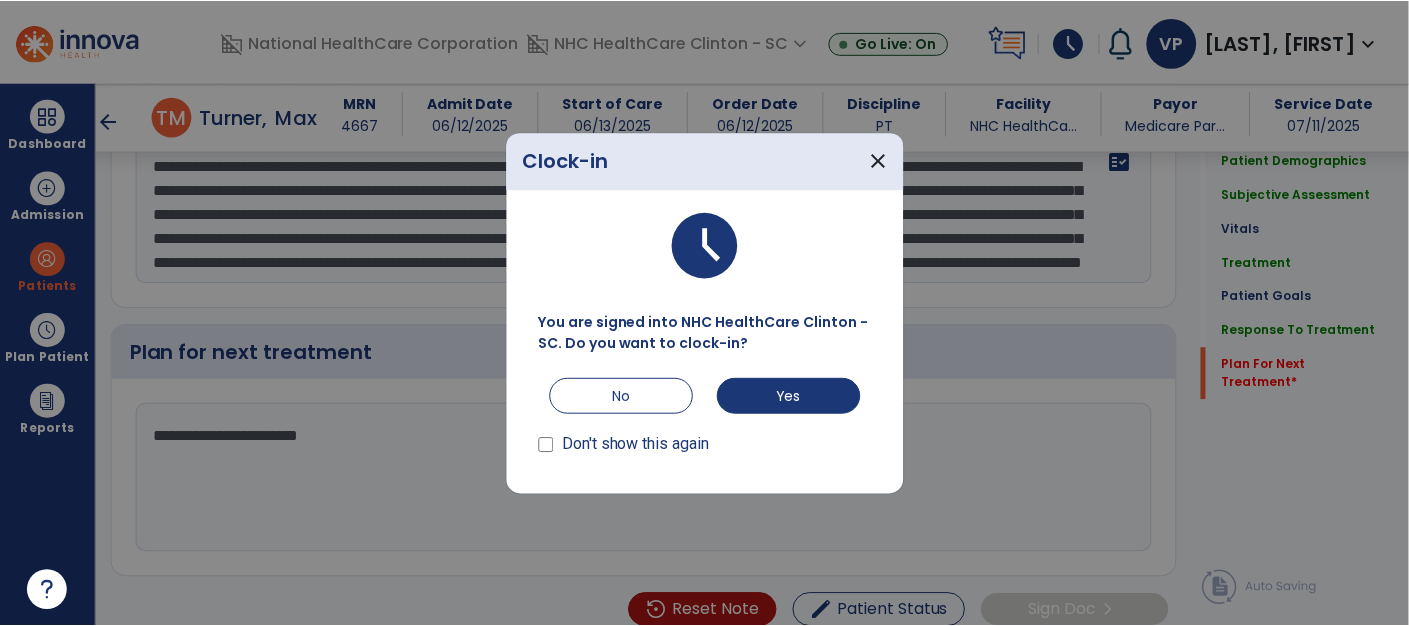 scroll, scrollTop: 3083, scrollLeft: 0, axis: vertical 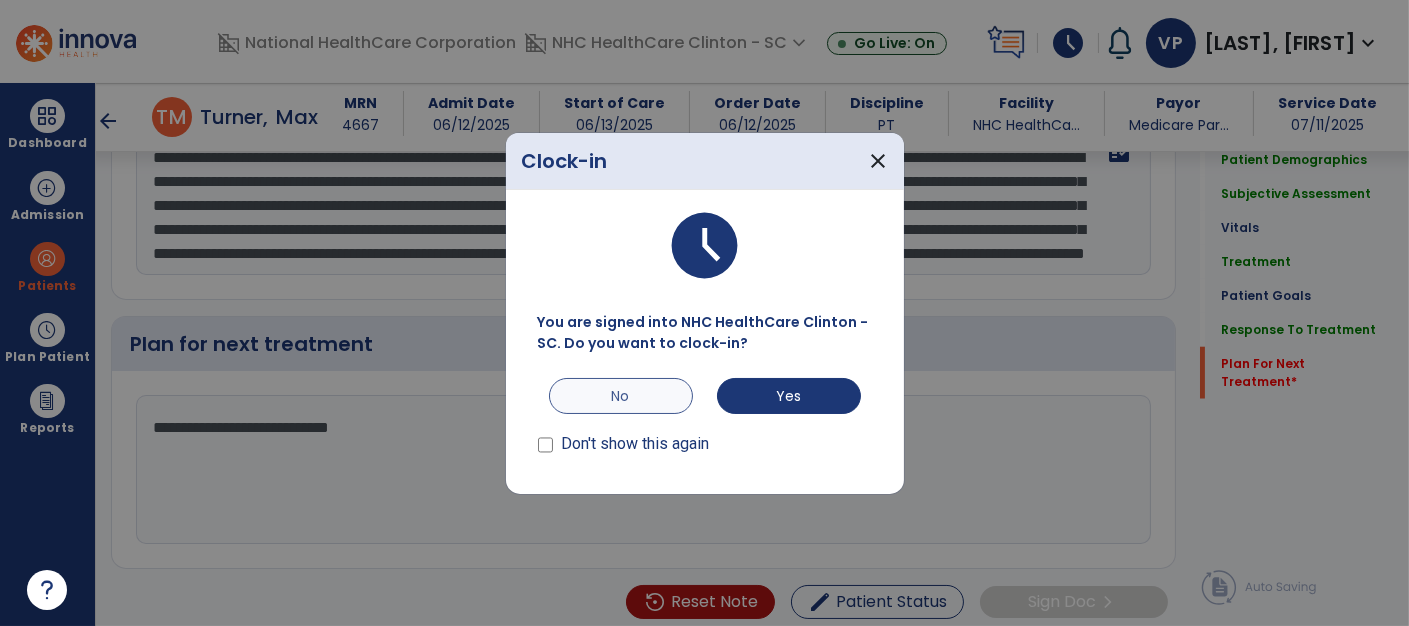 click on "No" at bounding box center (621, 396) 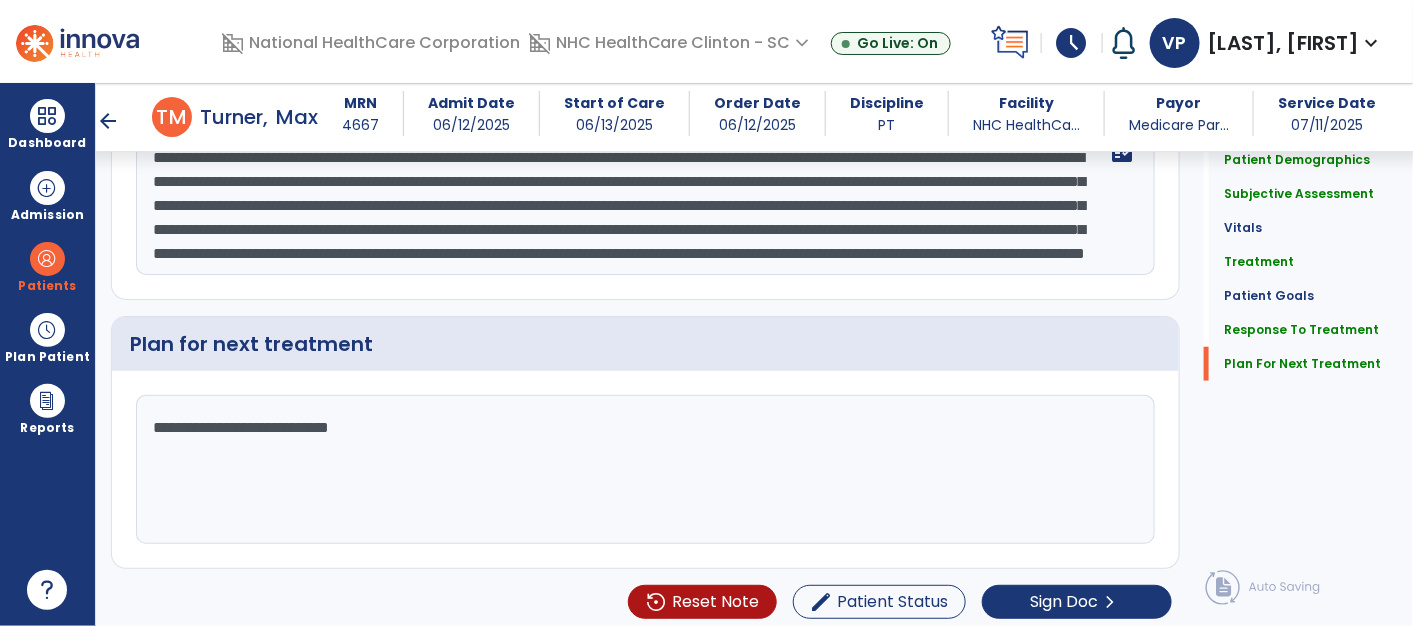 click on "**********" 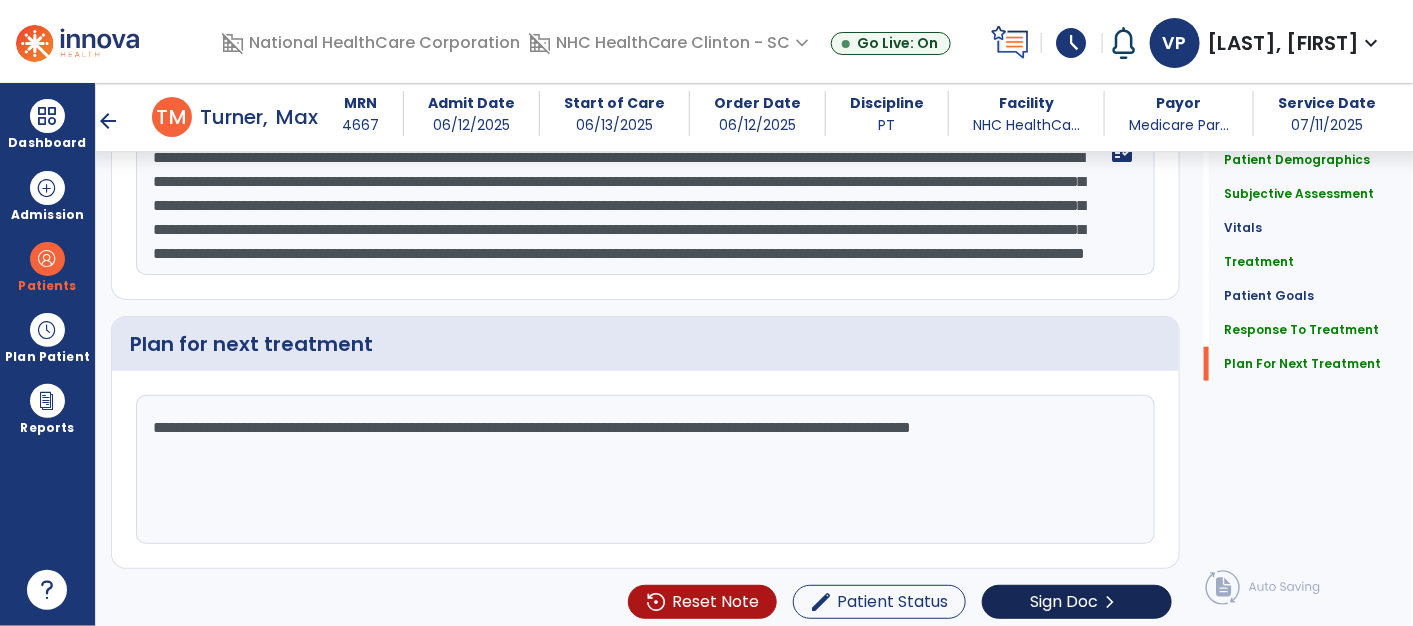 type on "**********" 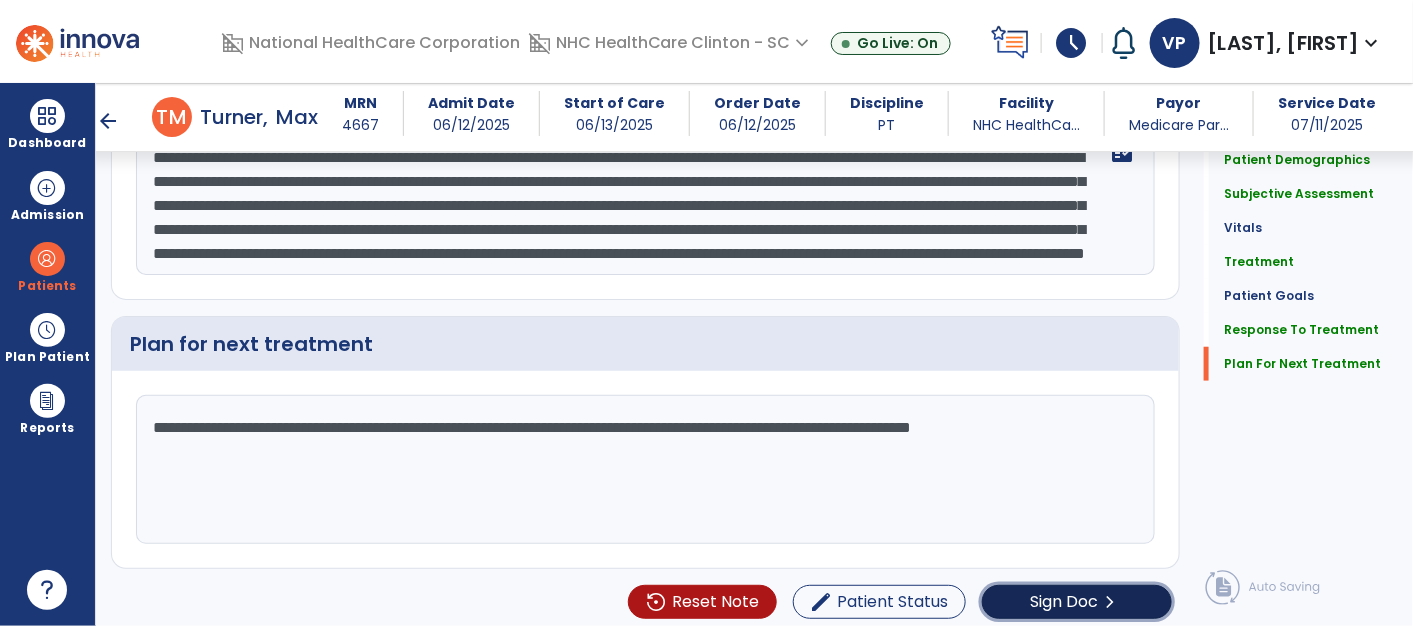 click on "chevron_right" 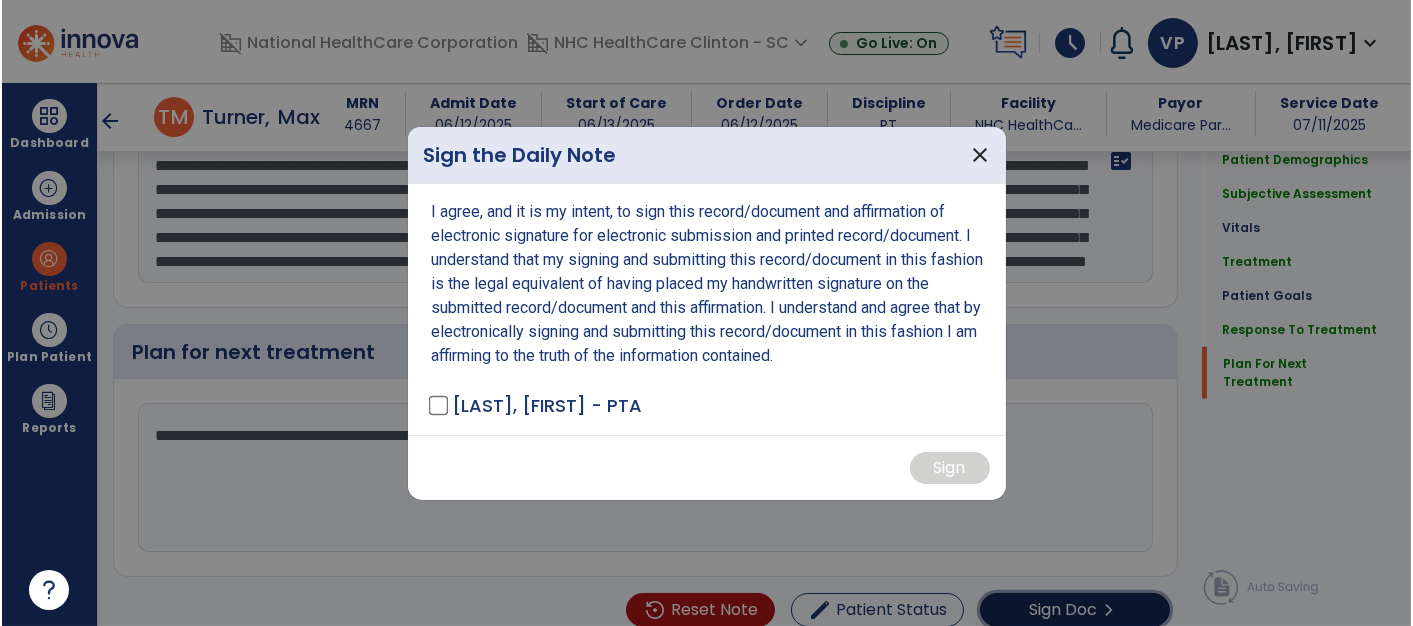 scroll, scrollTop: 3083, scrollLeft: 0, axis: vertical 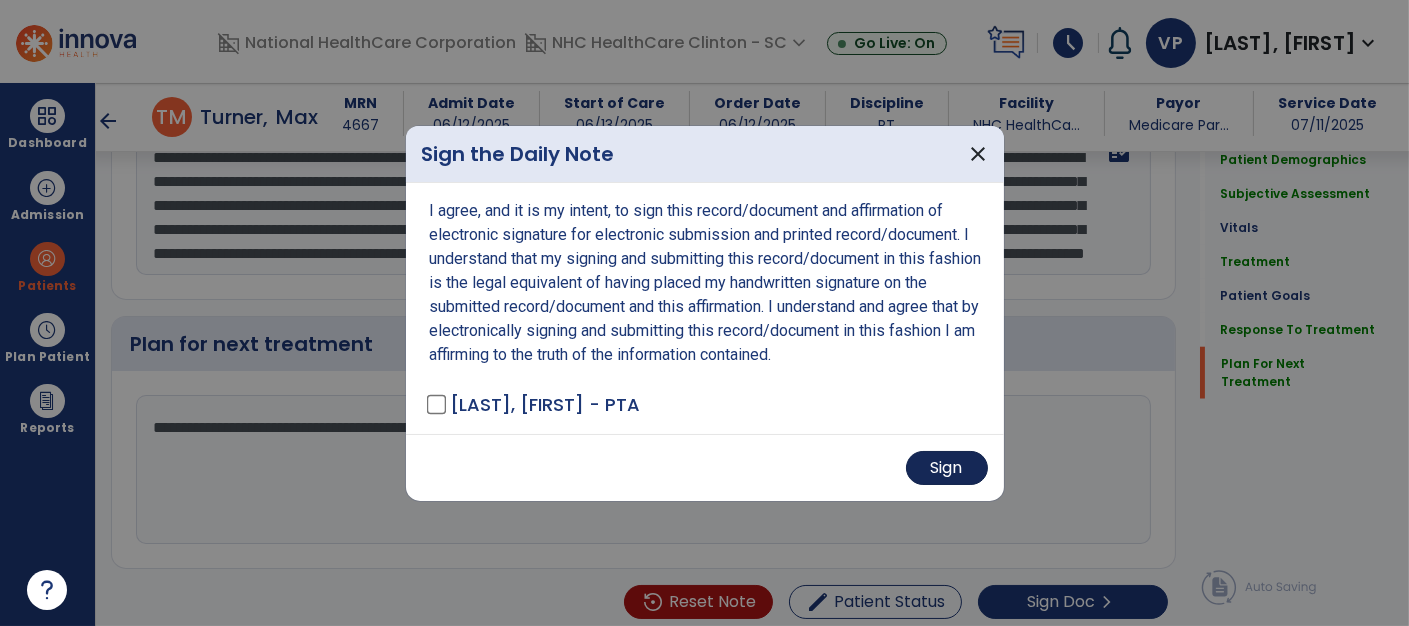 click on "Sign" at bounding box center (947, 468) 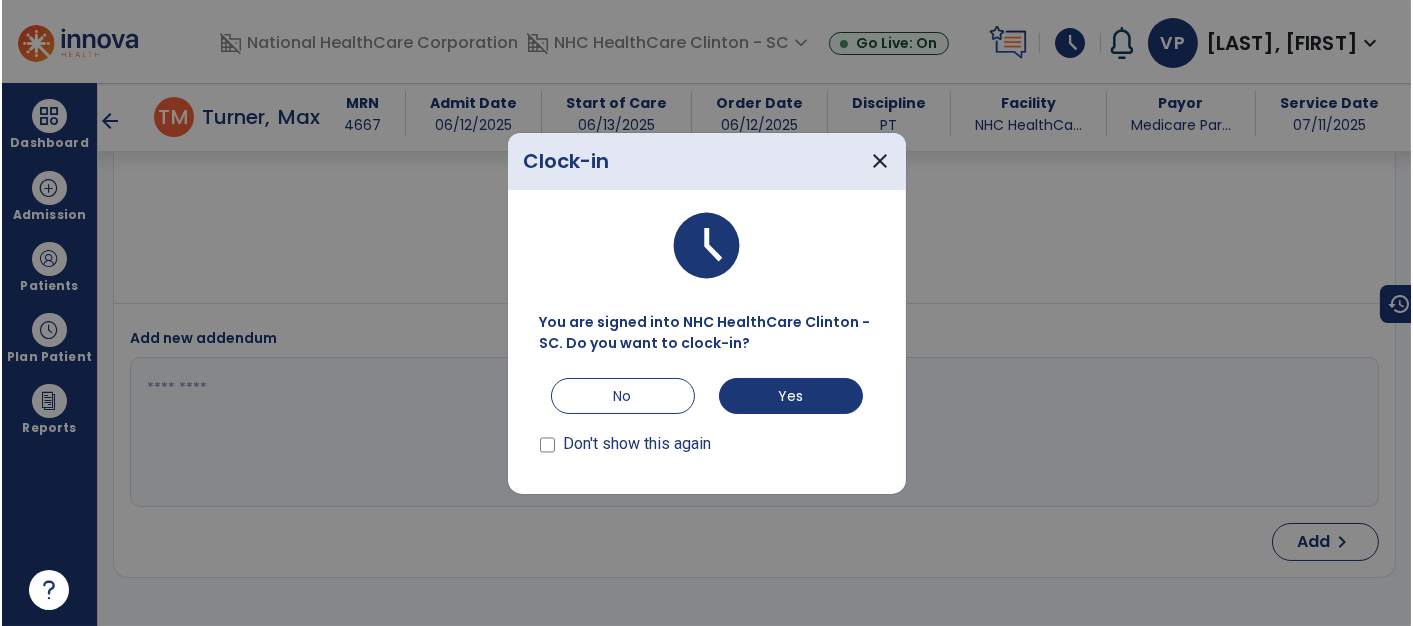 scroll, scrollTop: 4201, scrollLeft: 0, axis: vertical 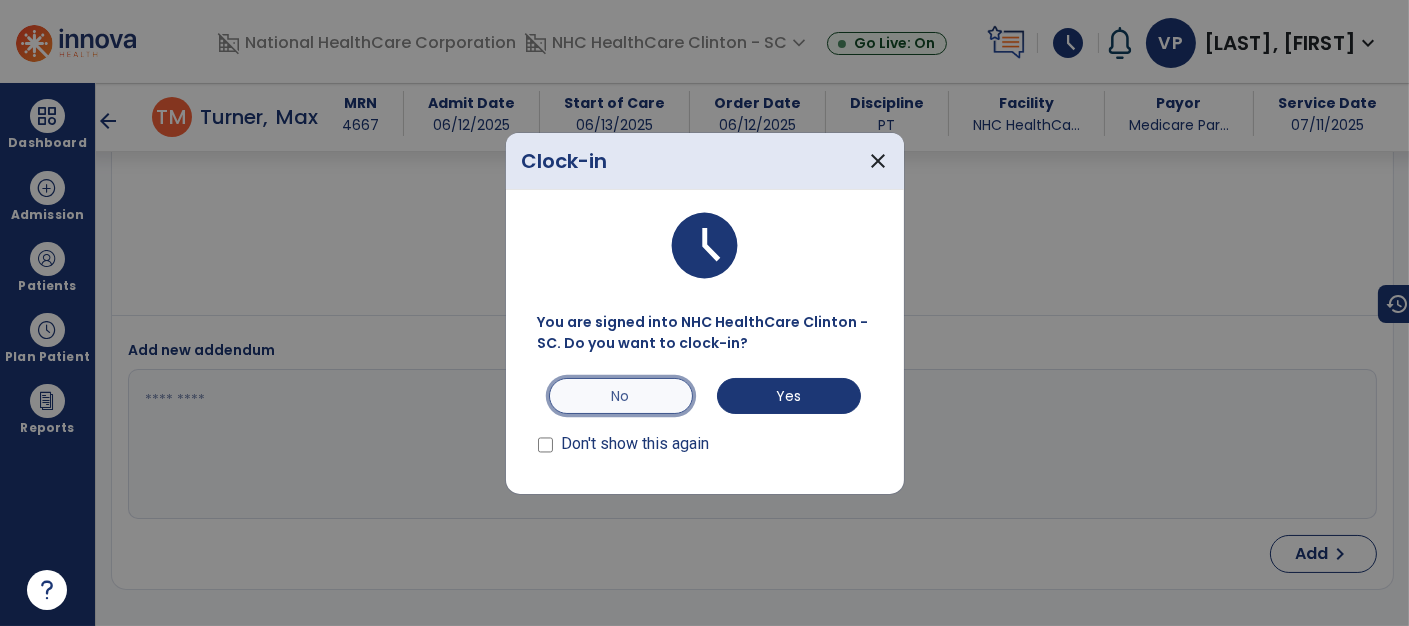 click on "No" at bounding box center [621, 396] 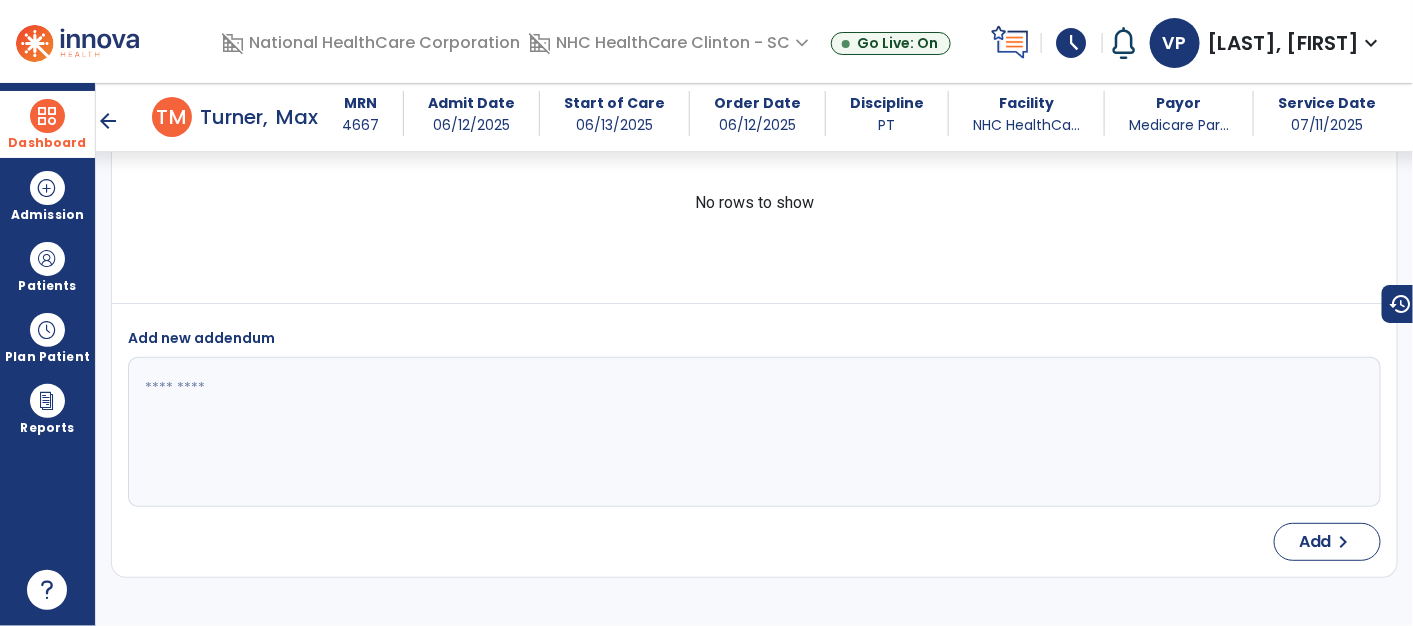 click at bounding box center [47, 116] 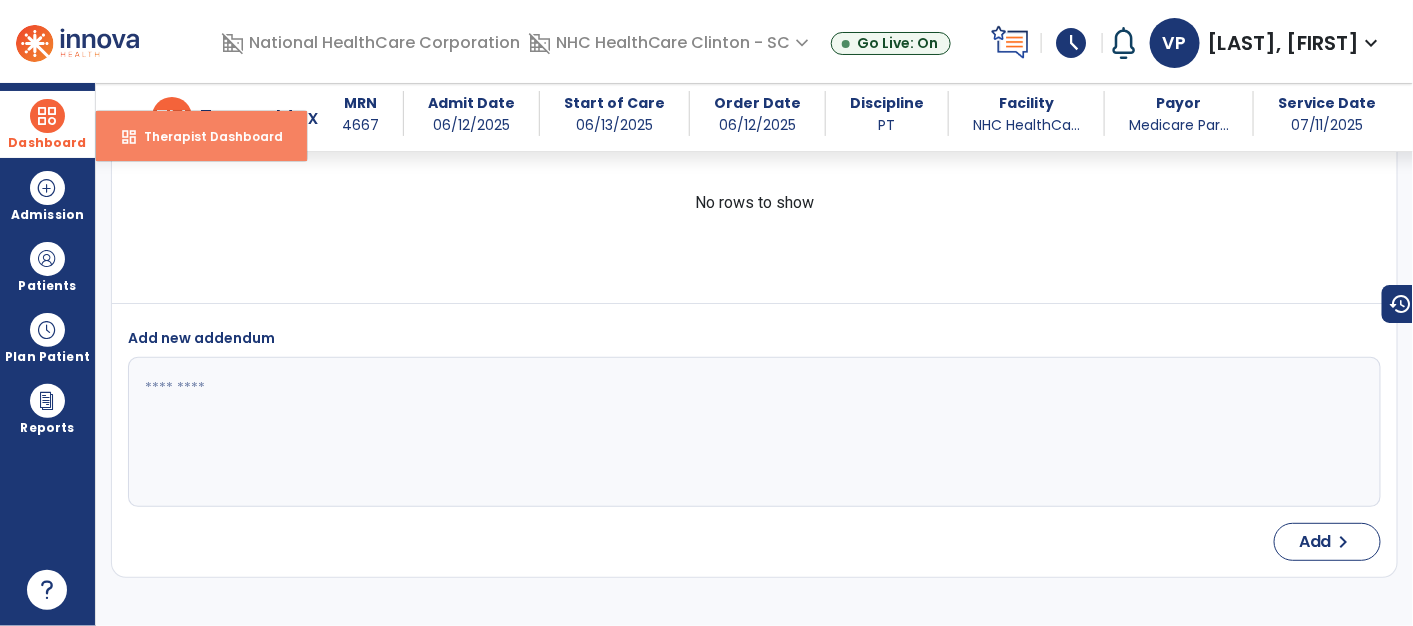 click on "dashboard  Therapist Dashboard" at bounding box center [201, 136] 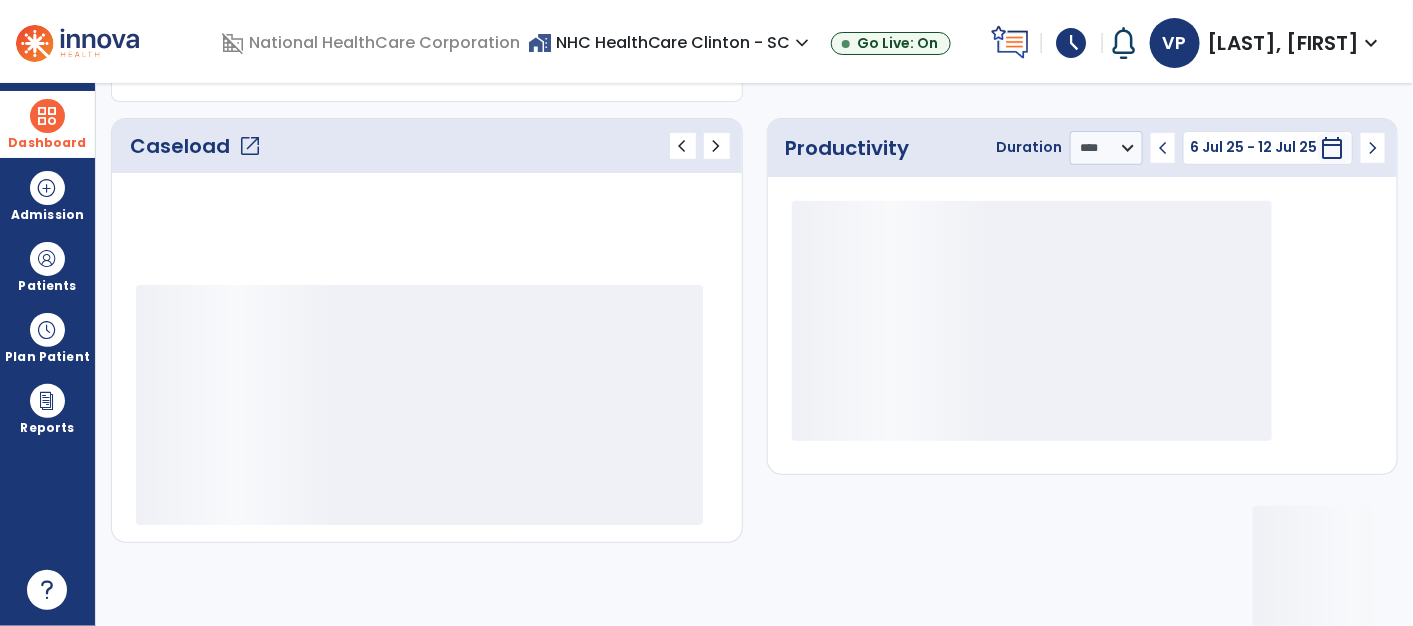 scroll, scrollTop: 245, scrollLeft: 0, axis: vertical 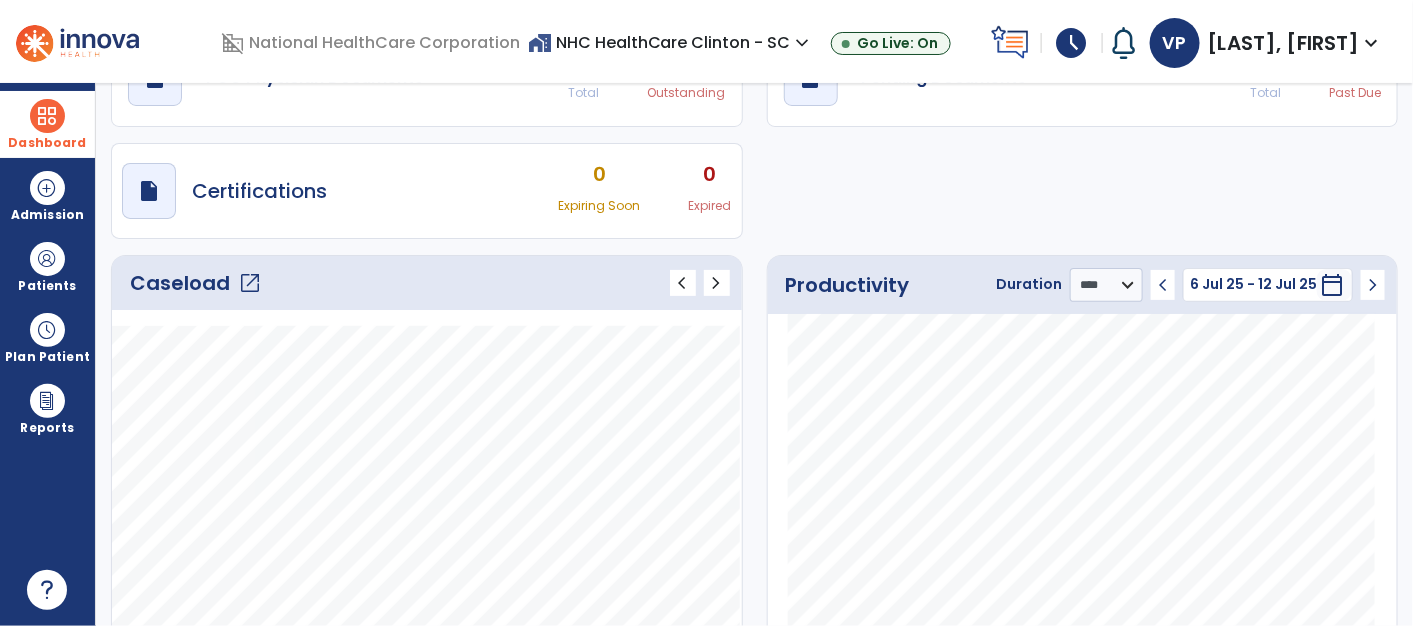 click on "open_in_new" 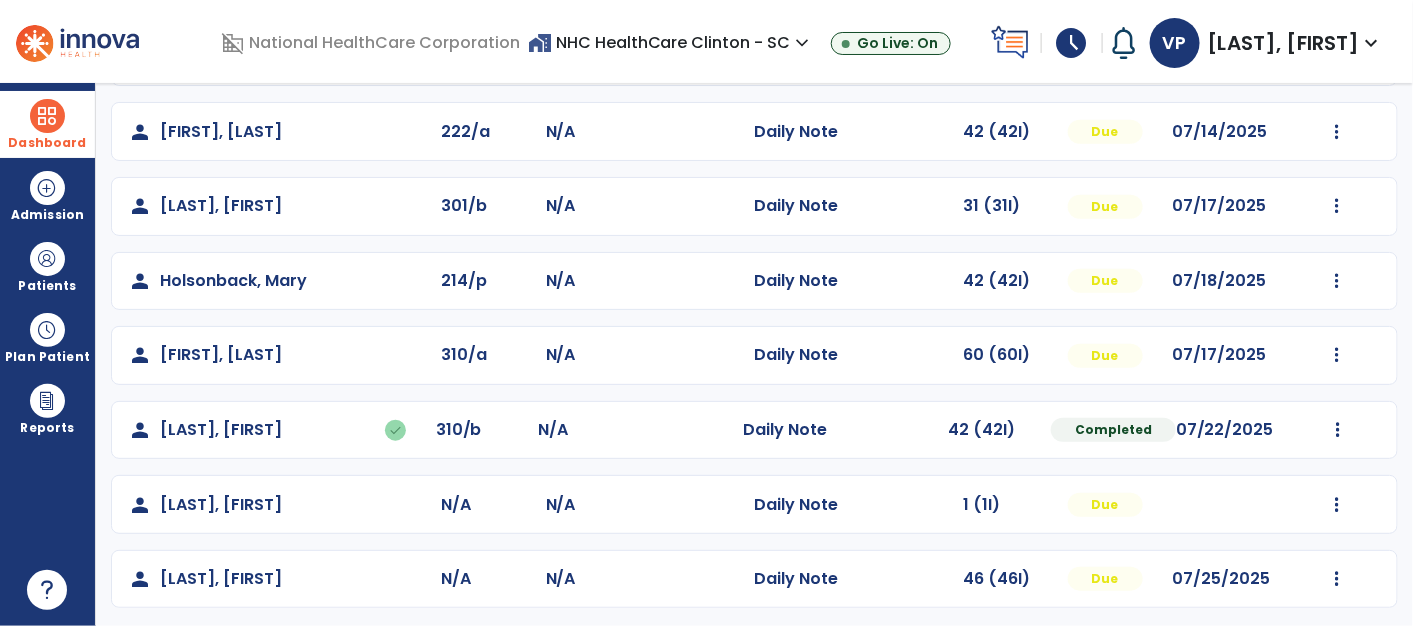 scroll, scrollTop: 448, scrollLeft: 0, axis: vertical 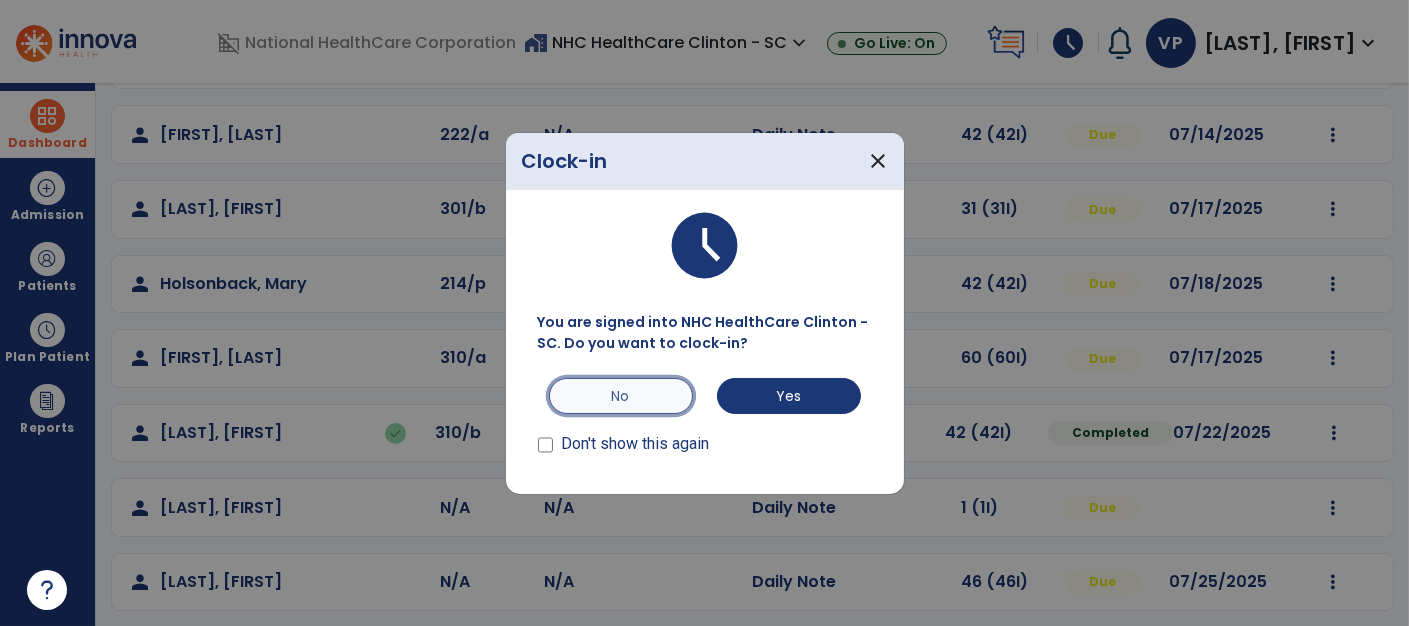 click on "No" at bounding box center [621, 396] 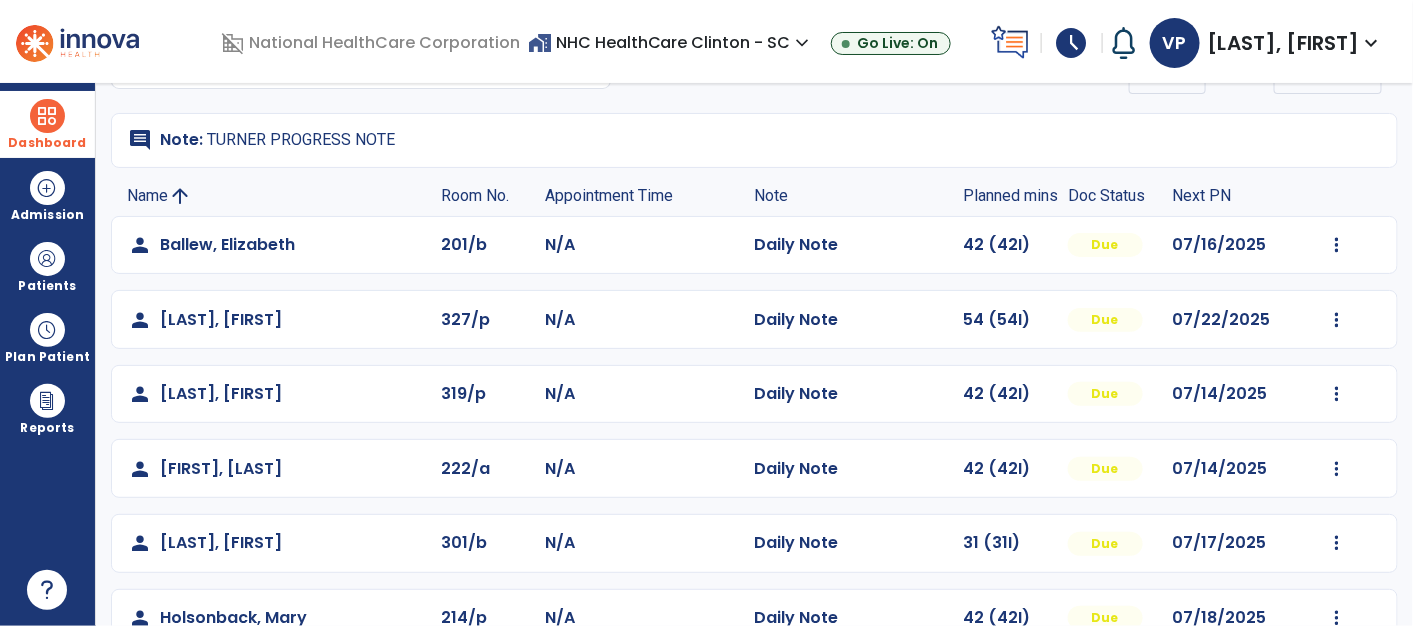 scroll, scrollTop: 113, scrollLeft: 0, axis: vertical 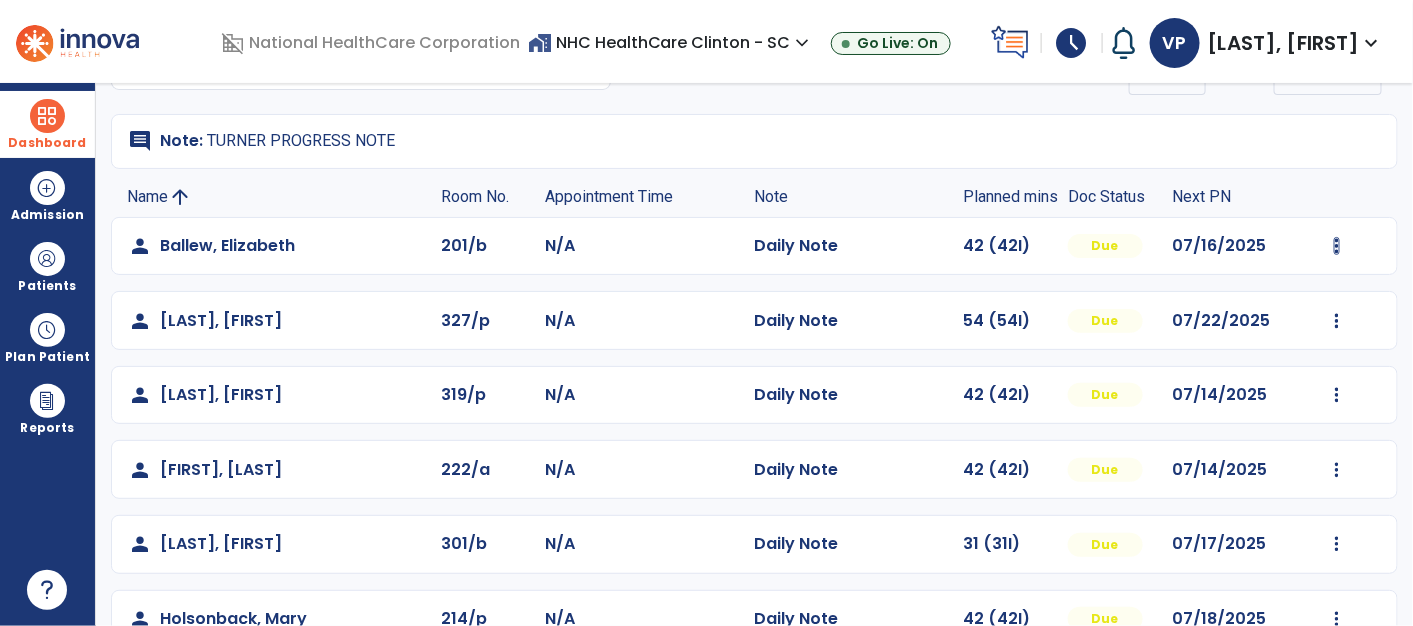 click at bounding box center (1337, 246) 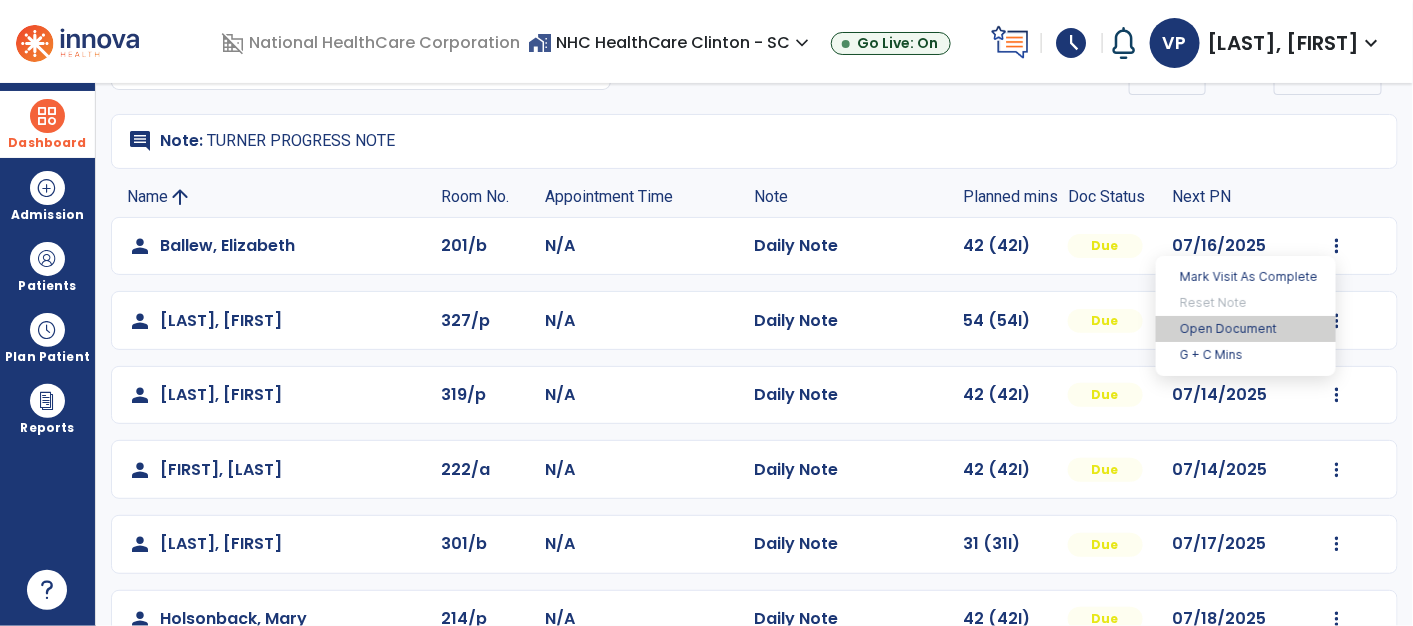 click on "Open Document" at bounding box center (1246, 329) 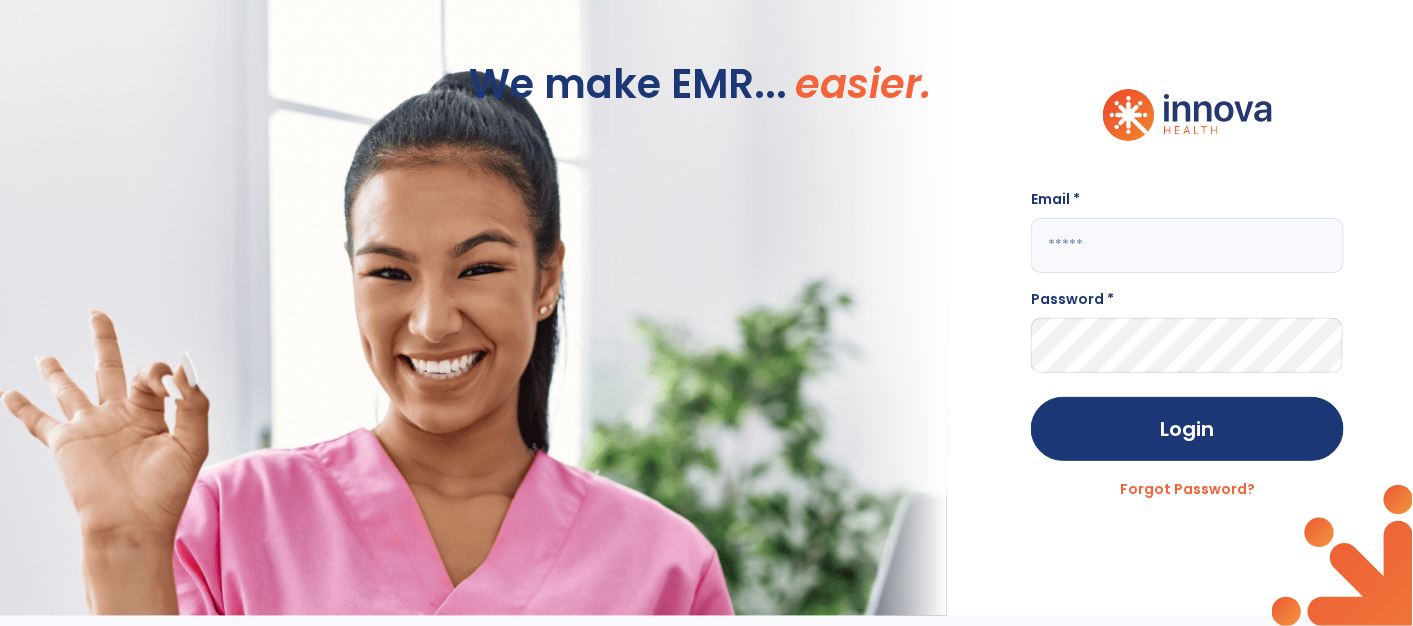 scroll, scrollTop: 0, scrollLeft: 0, axis: both 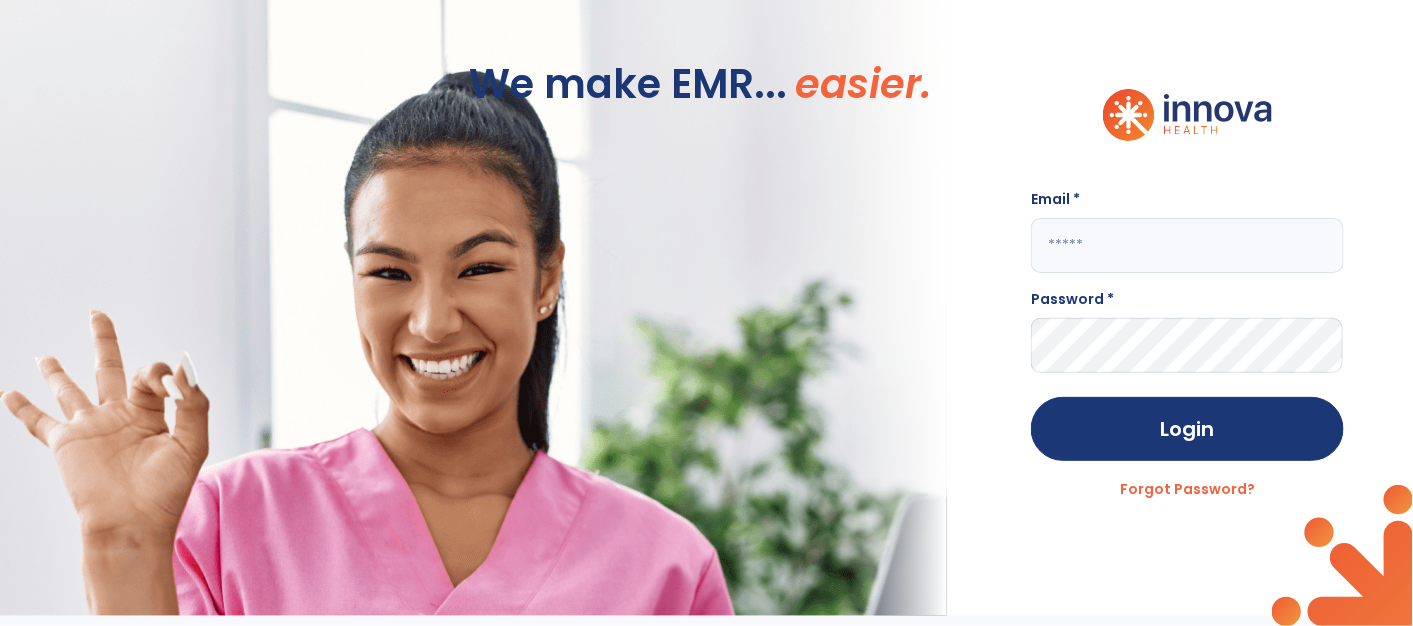 type on "**********" 